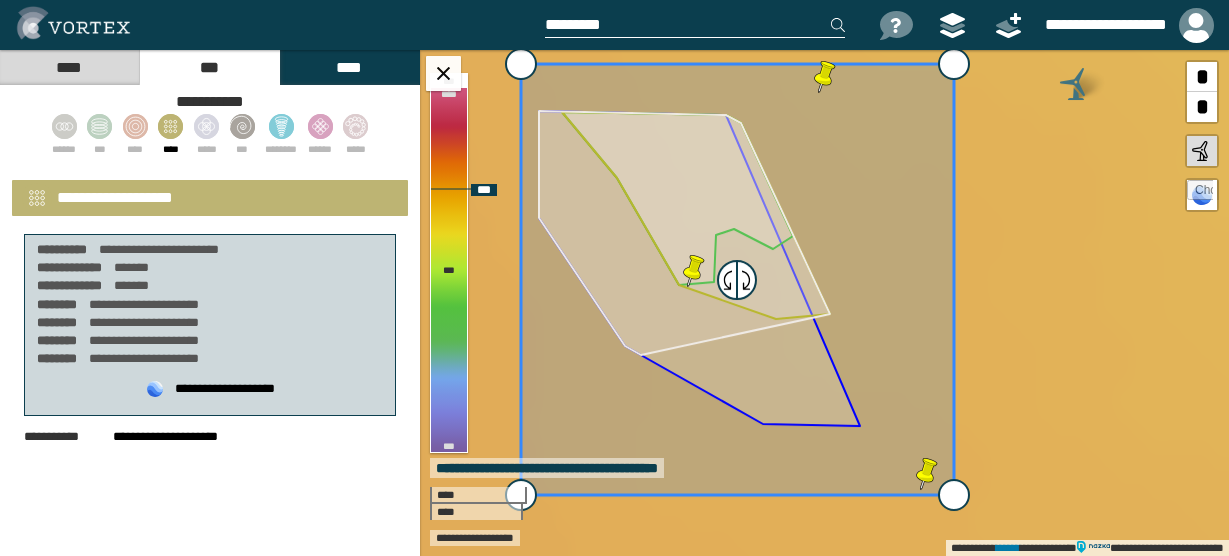 select on "**" 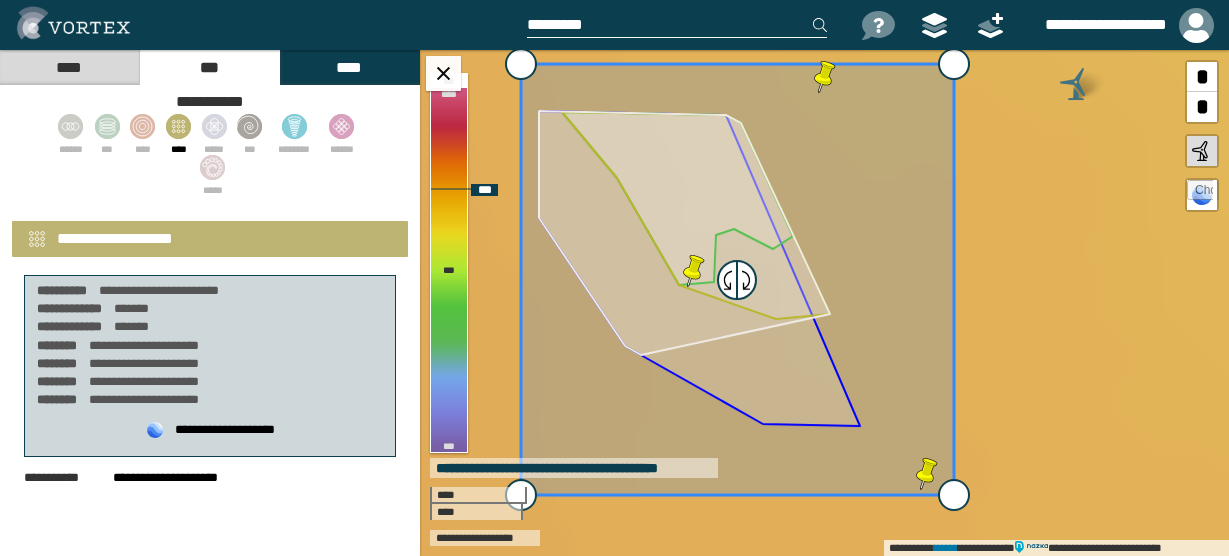 scroll, scrollTop: 0, scrollLeft: 0, axis: both 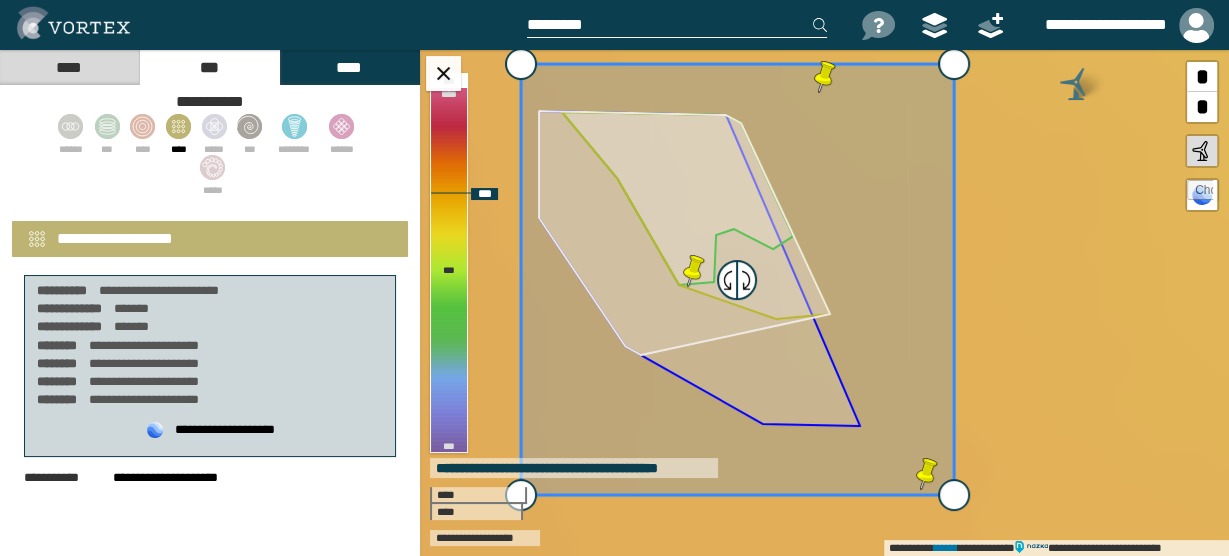 click at bounding box center (1200, 193) 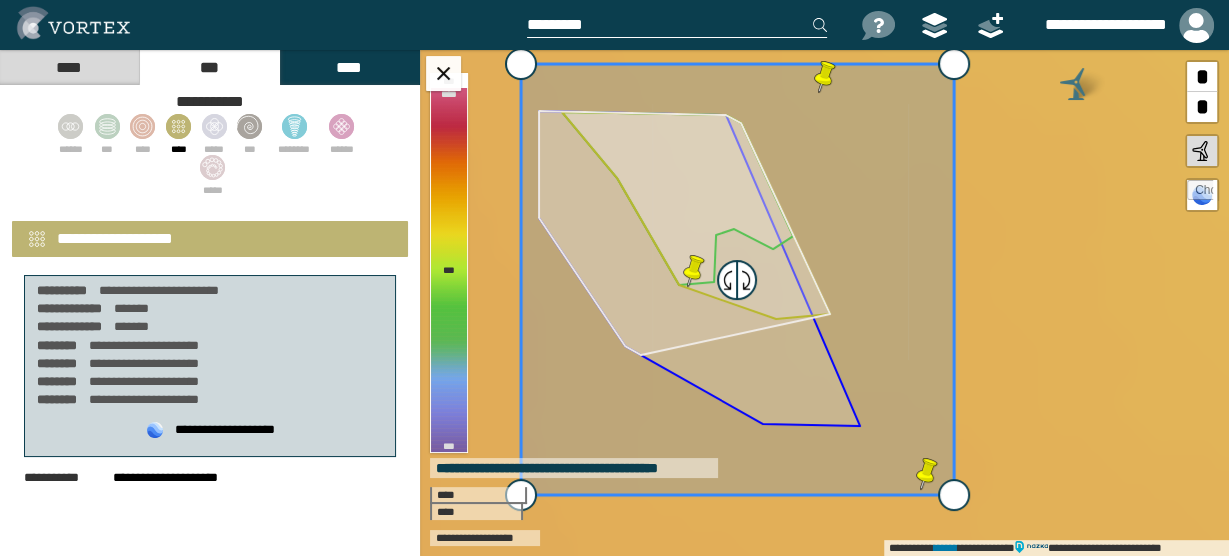 click at bounding box center (271, 25) 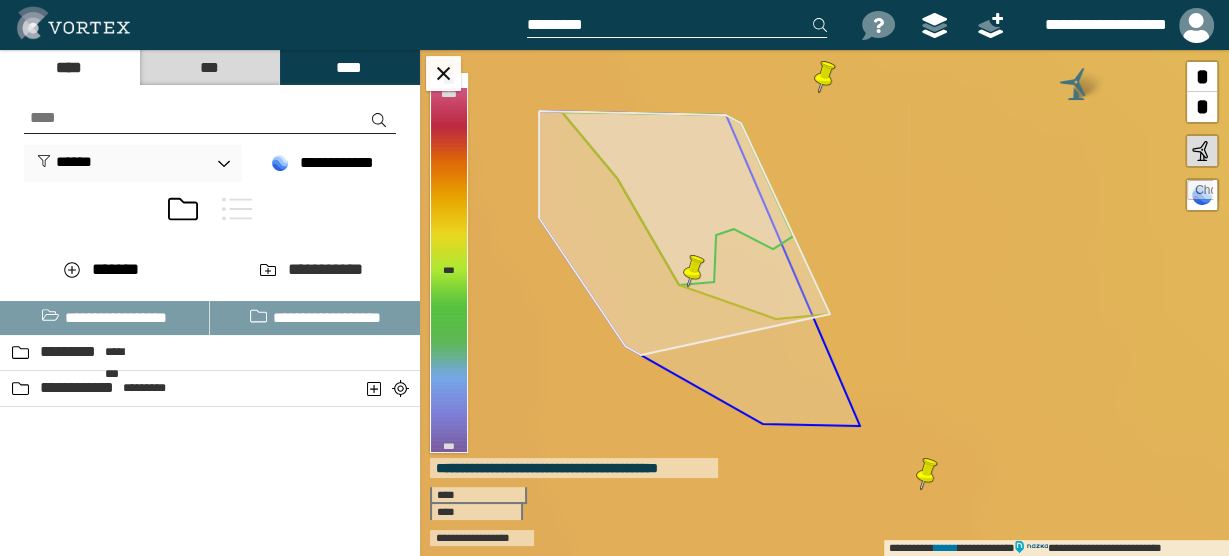 click on "****" at bounding box center [349, 67] 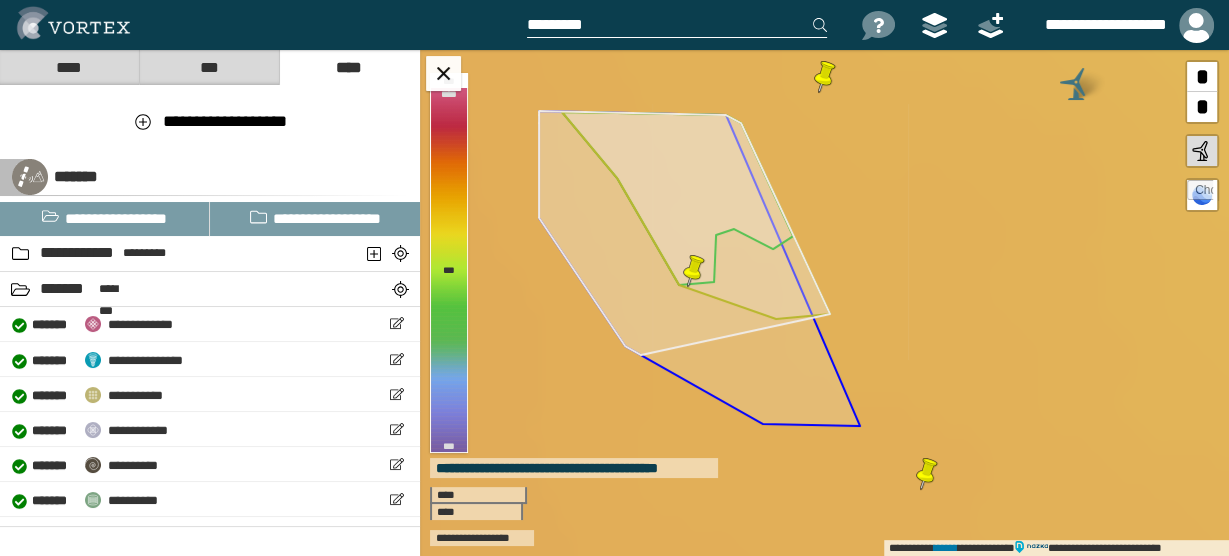 click on "***" at bounding box center [209, 67] 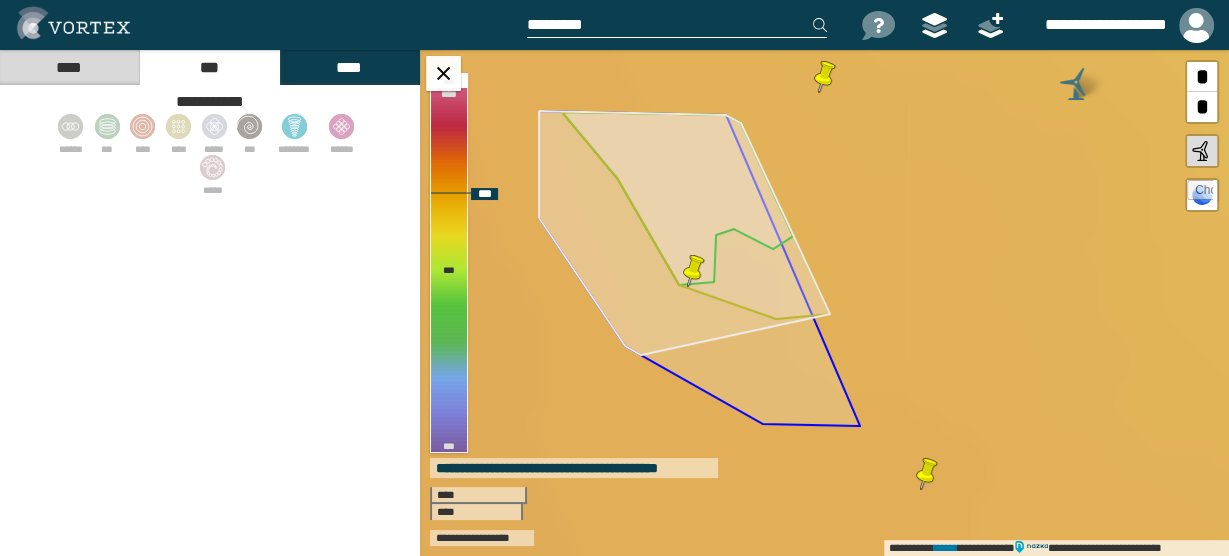 click at bounding box center [1200, 193] 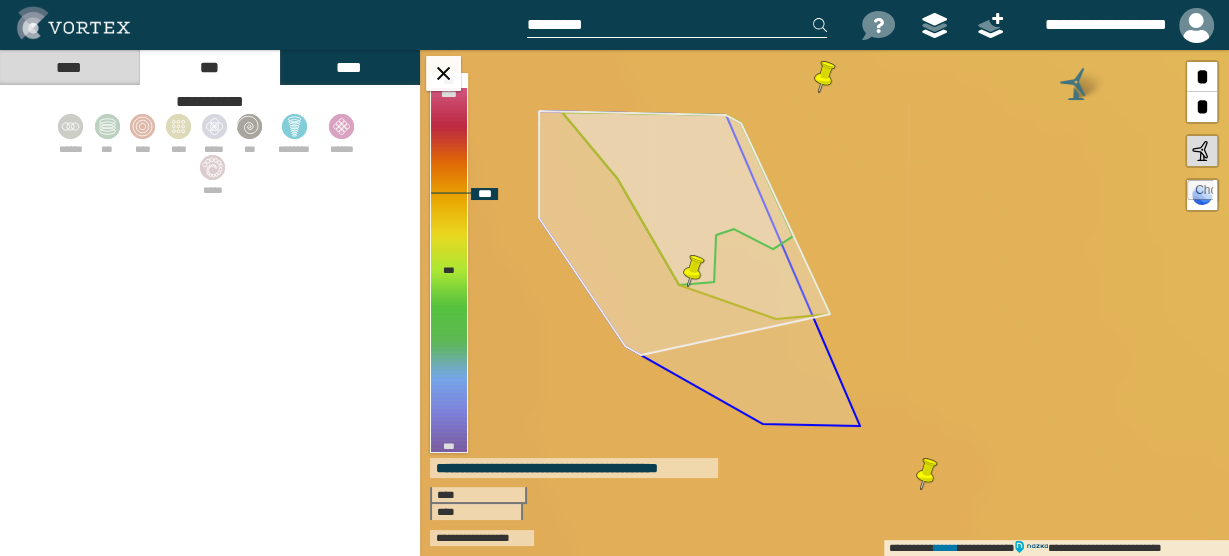 type on "**********" 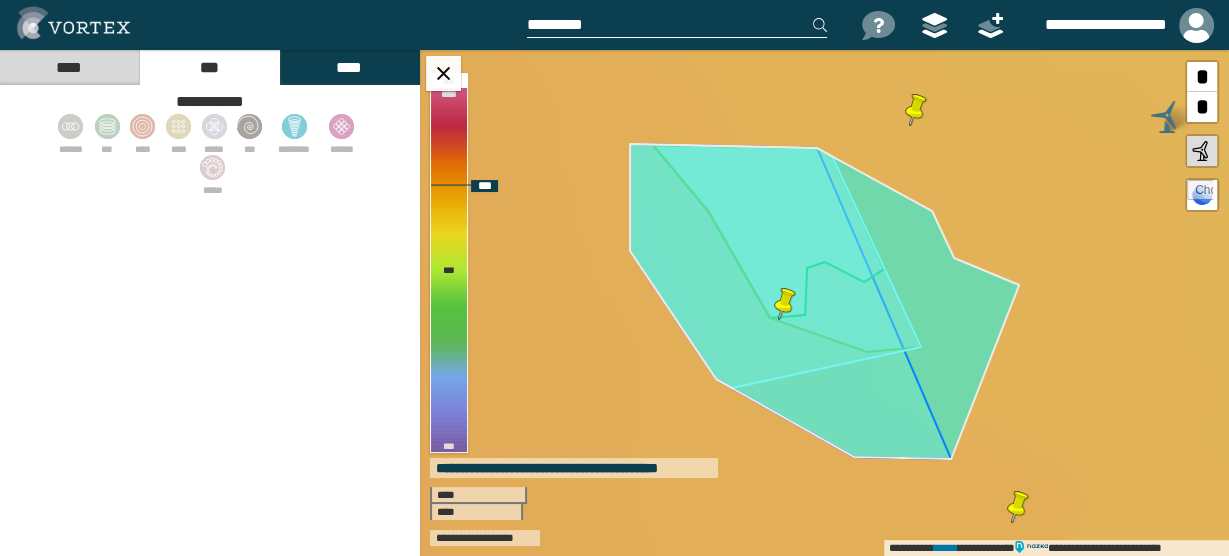 click on "**********" at bounding box center [824, 303] 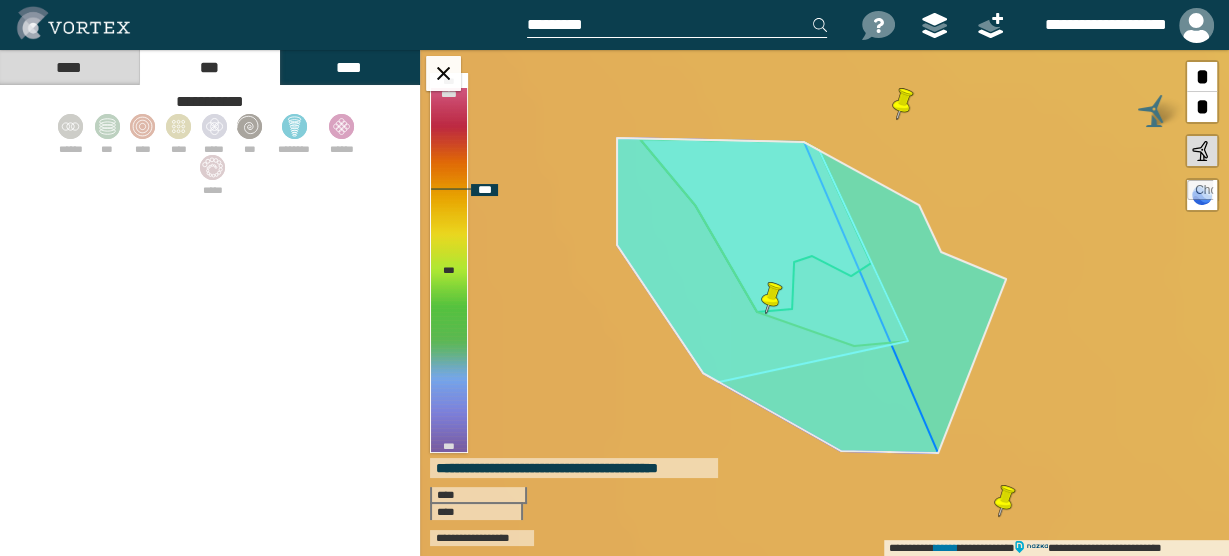 drag, startPoint x: 1089, startPoint y: 227, endPoint x: 1073, endPoint y: 218, distance: 18.35756 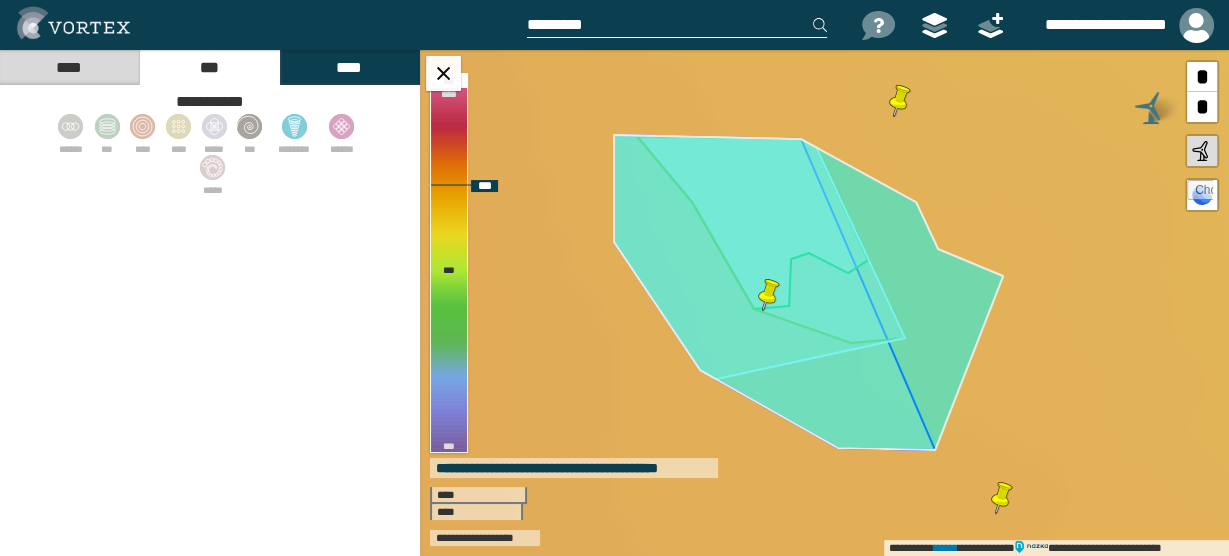 drag, startPoint x: 766, startPoint y: 287, endPoint x: 266, endPoint y: 329, distance: 501.7609 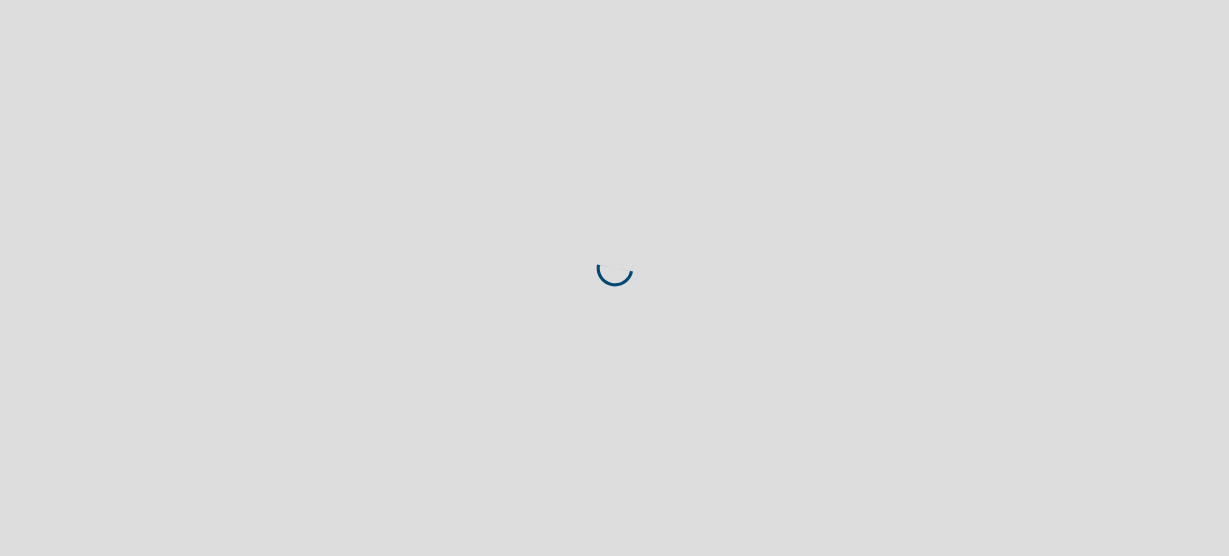 scroll, scrollTop: 0, scrollLeft: 0, axis: both 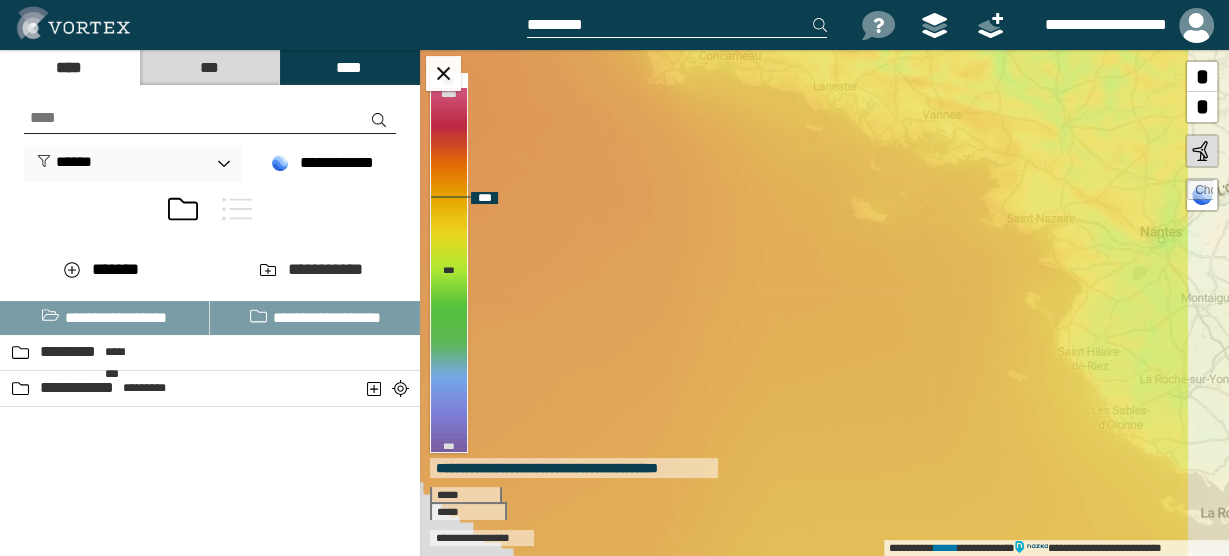 drag, startPoint x: 1015, startPoint y: 243, endPoint x: 972, endPoint y: 234, distance: 43.931767 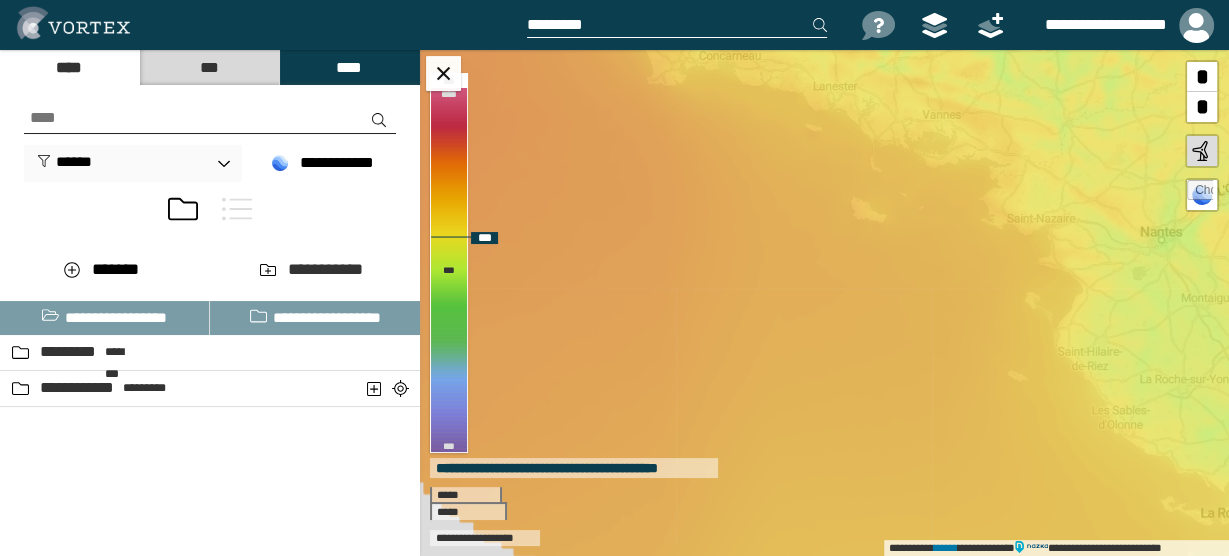 click at bounding box center [1200, 193] 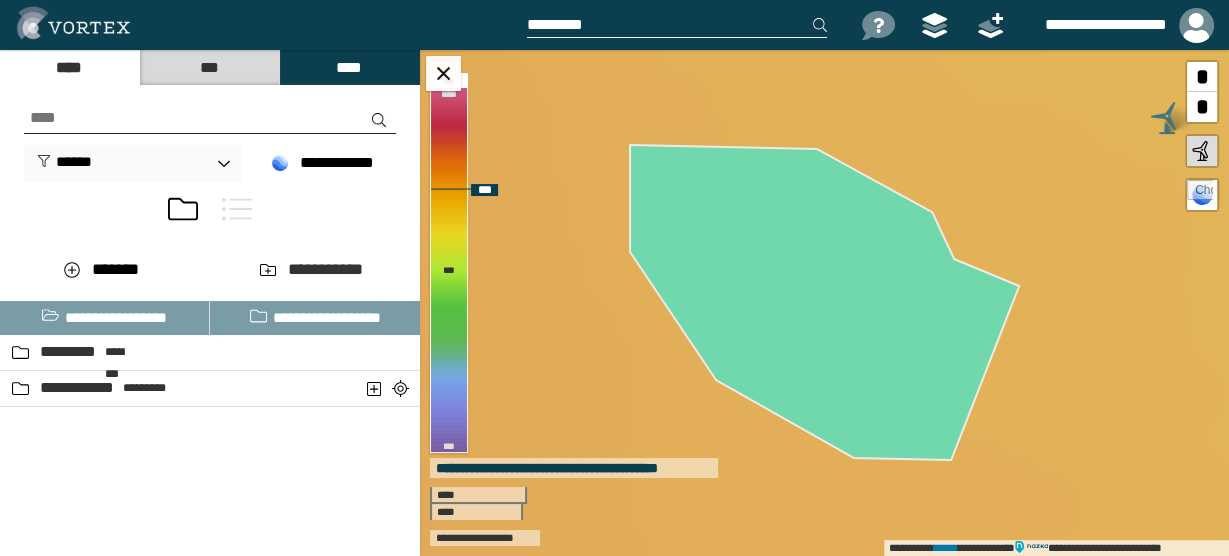 click at bounding box center [1200, 193] 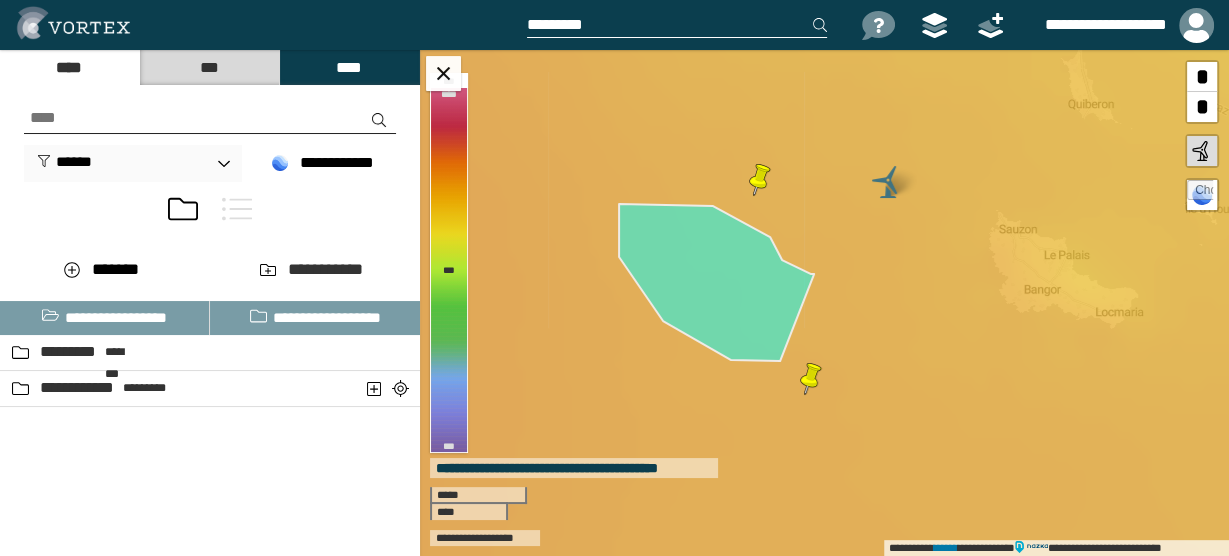 click on "***" at bounding box center [209, 67] 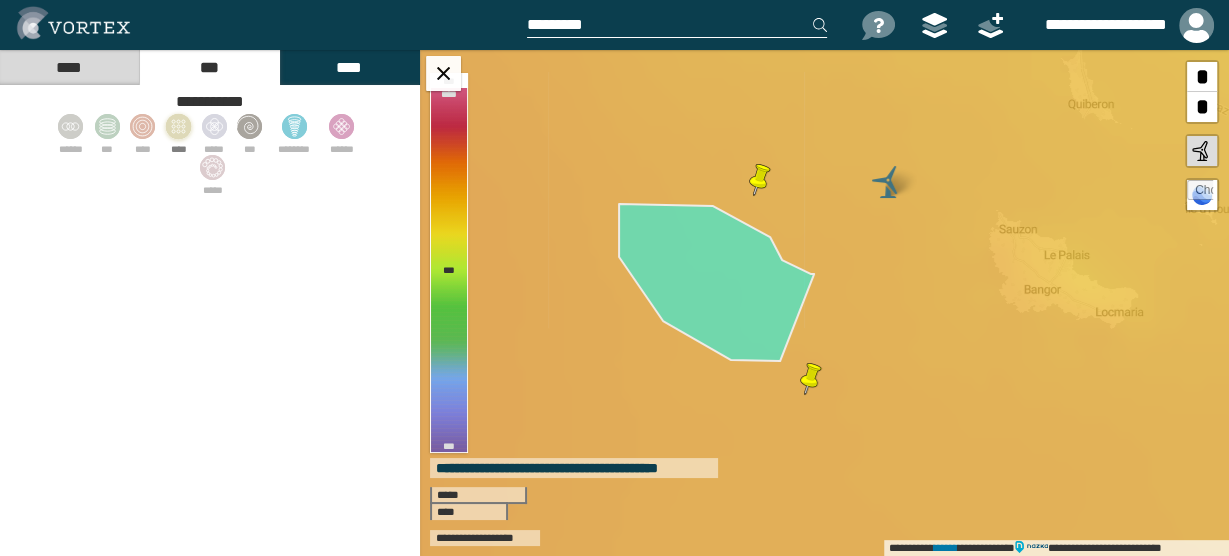click 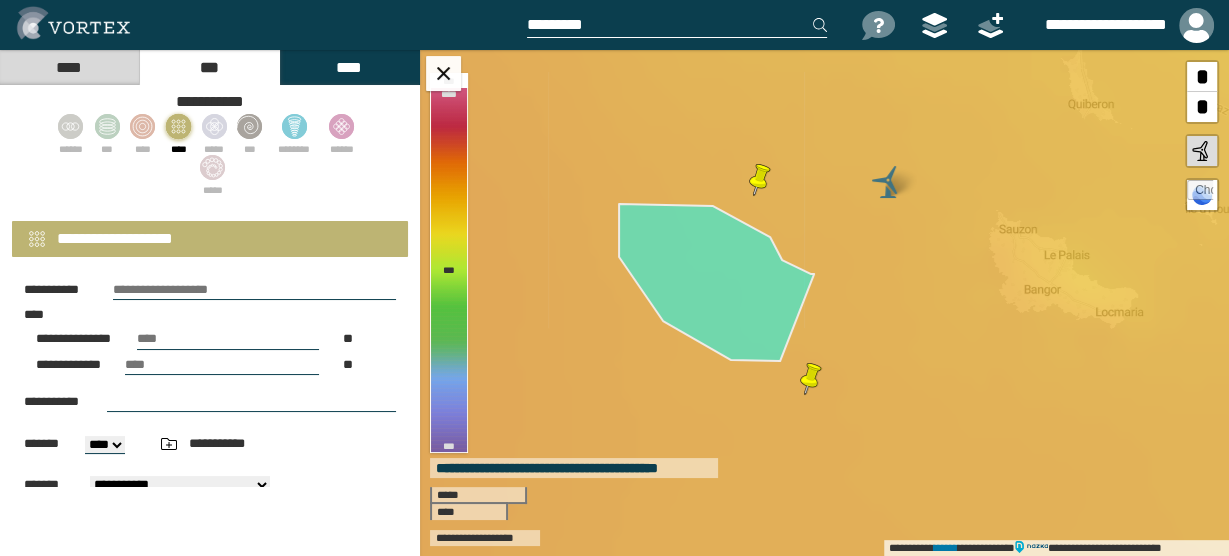 click at bounding box center (254, 290) 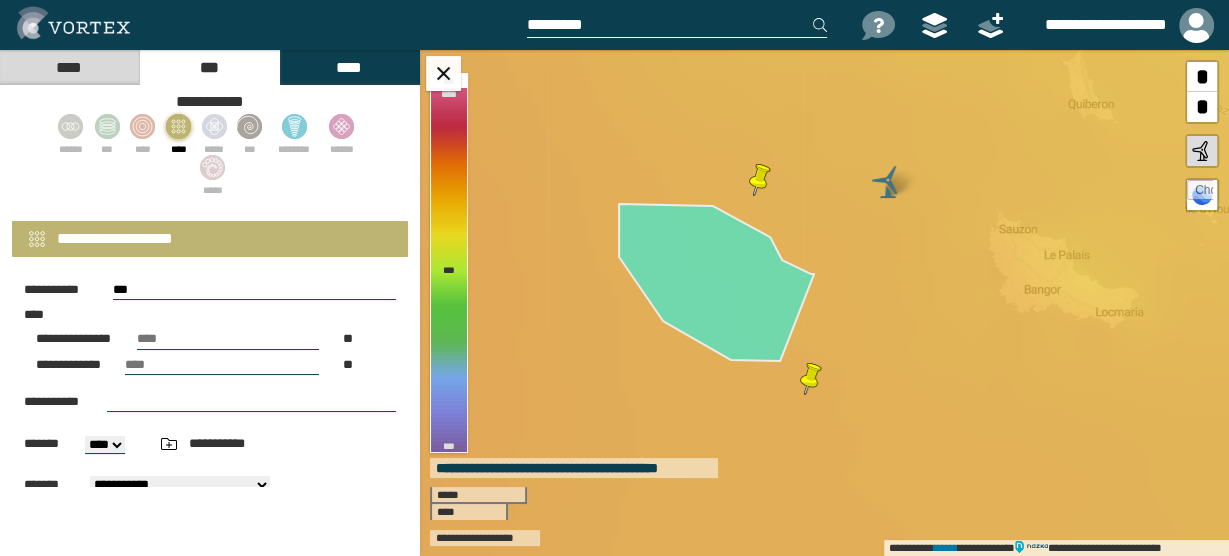 type on "**********" 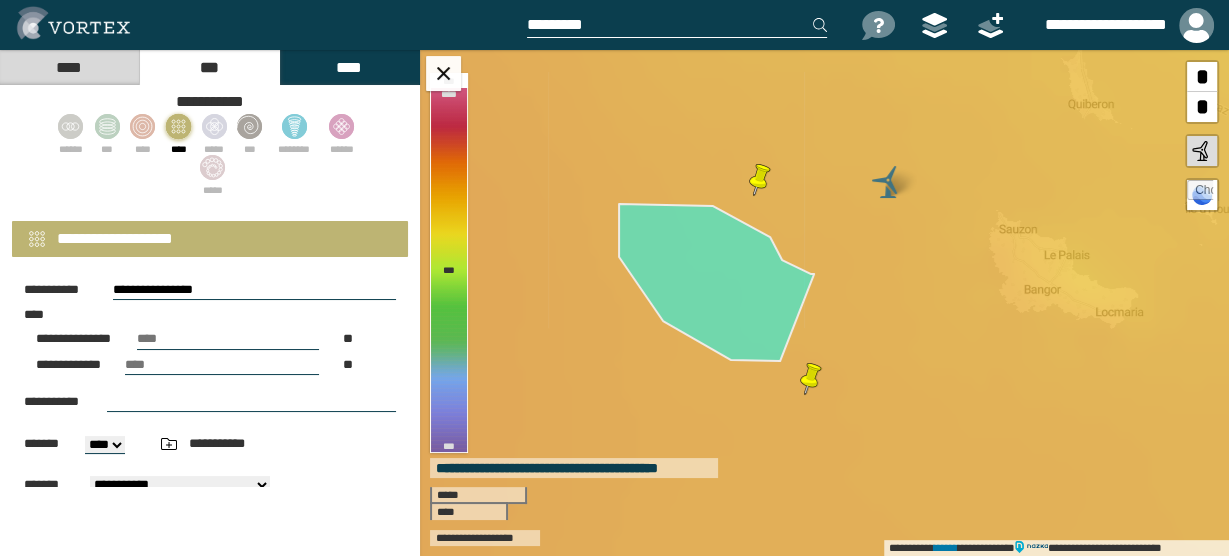type on "****" 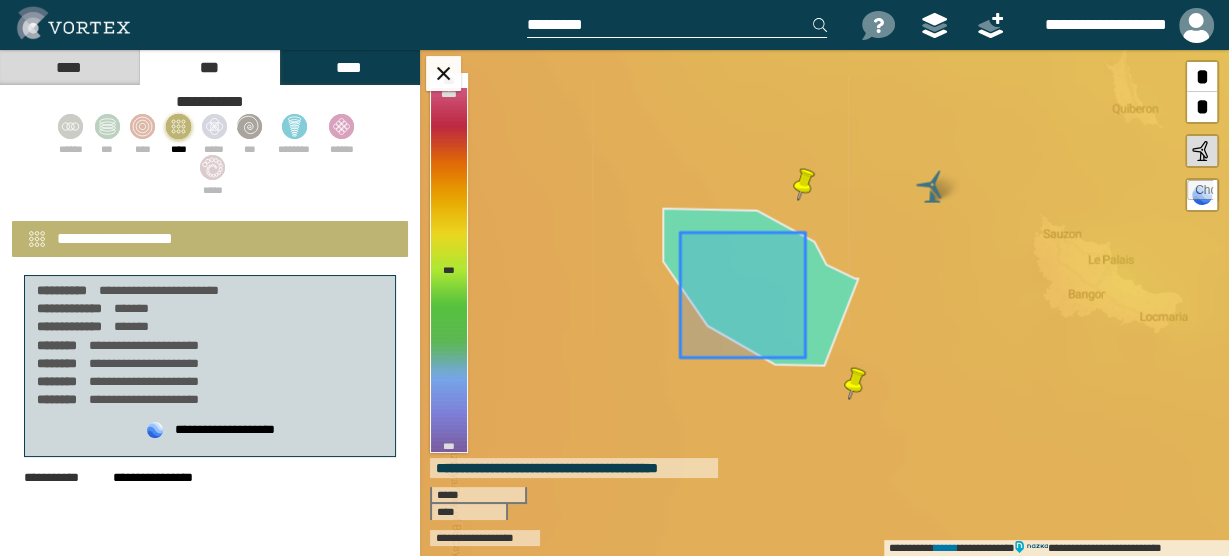 click on "[FIRST] [LAST] [NUMBER] [STREET] [CITY] [STATE] [POSTAL_CODE] [COUNTRY] [PHONE] [EMAIL] [DATE] [SSN] [PASSPORT] [DRIVER_LICENSE] [CREDIT_CARD] [ADDRESS] [COORDINATES] [BIRTH_DATE] [AGE] [TIME]" at bounding box center (210, 608) 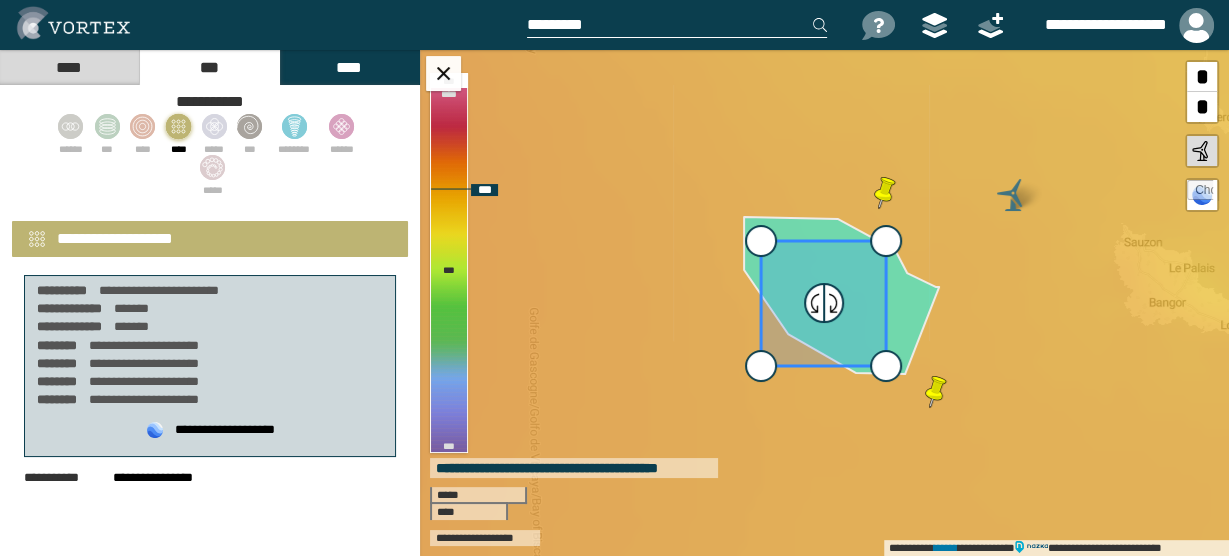 drag, startPoint x: 885, startPoint y: 242, endPoint x: 915, endPoint y: 193, distance: 57.45433 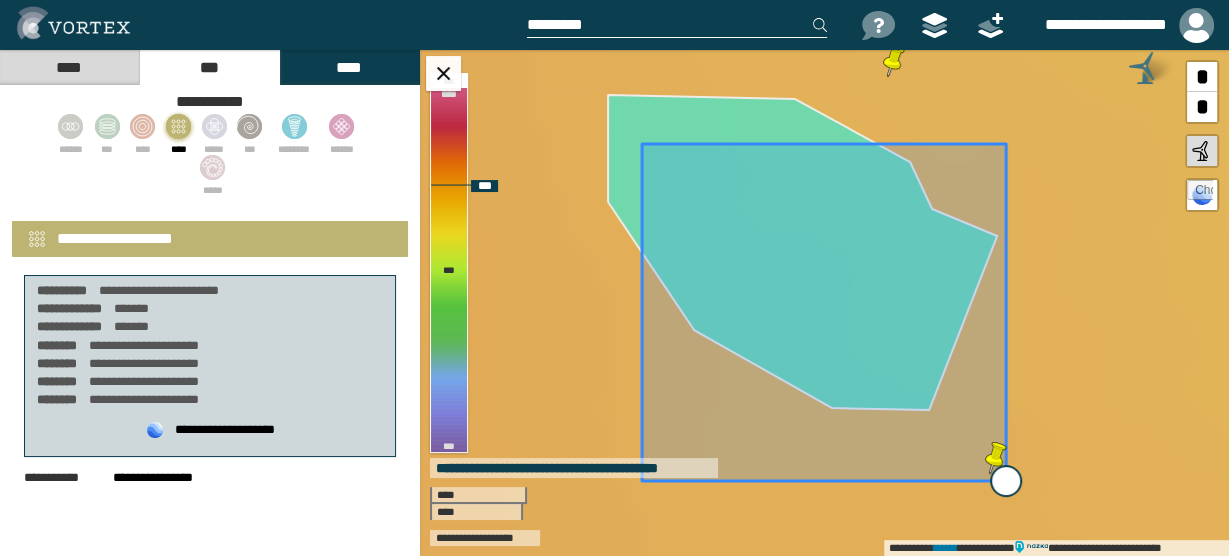 drag, startPoint x: 893, startPoint y: 388, endPoint x: 1007, endPoint y: 473, distance: 142.20056 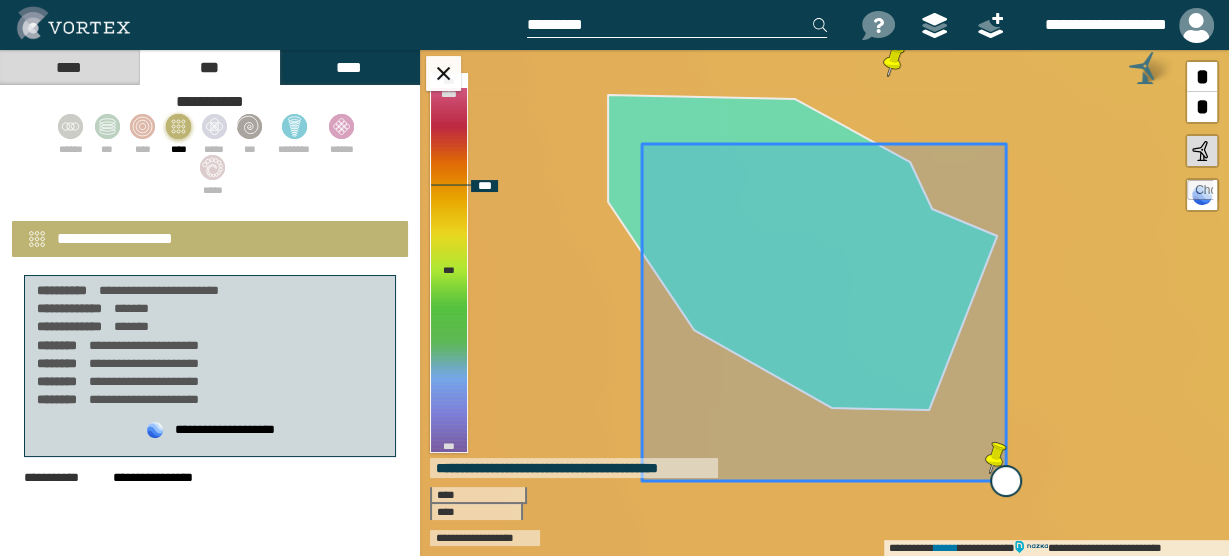 type on "**********" 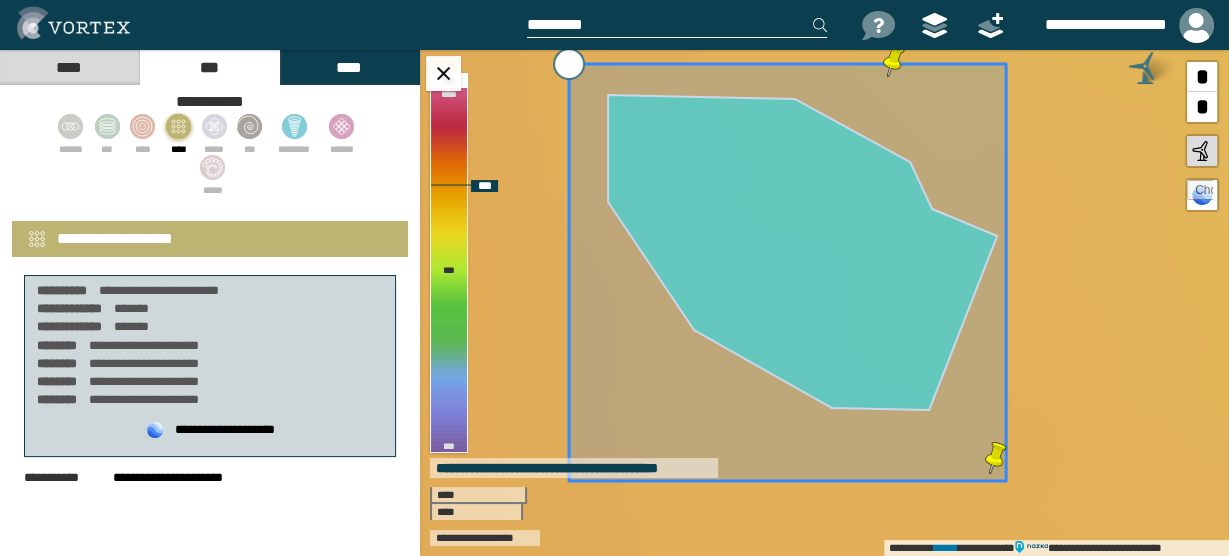 drag, startPoint x: 643, startPoint y: 138, endPoint x: 570, endPoint y: 58, distance: 108.30051 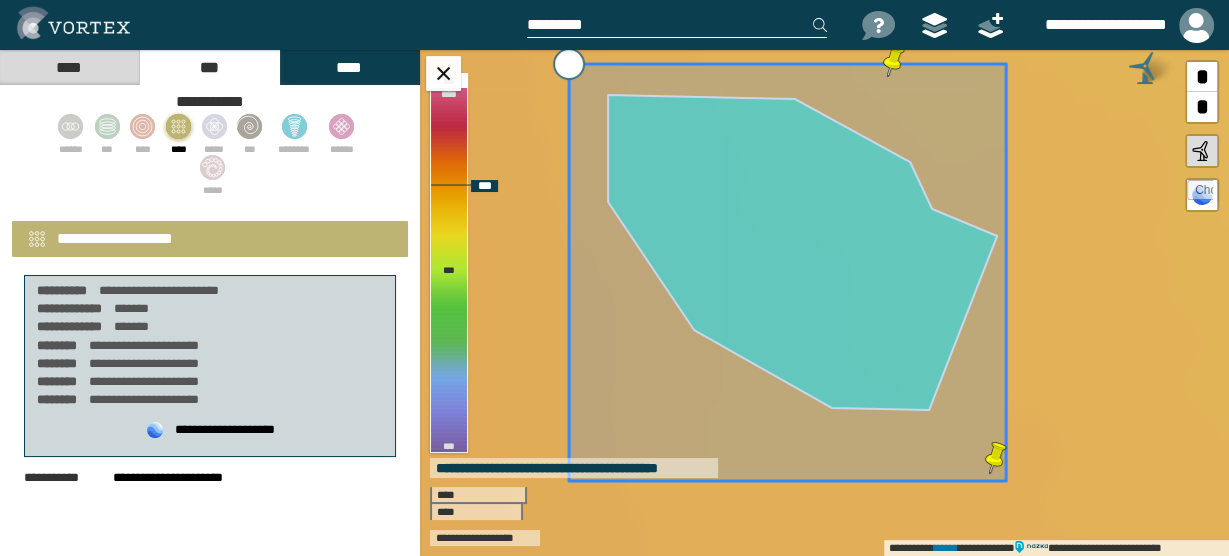 type on "**********" 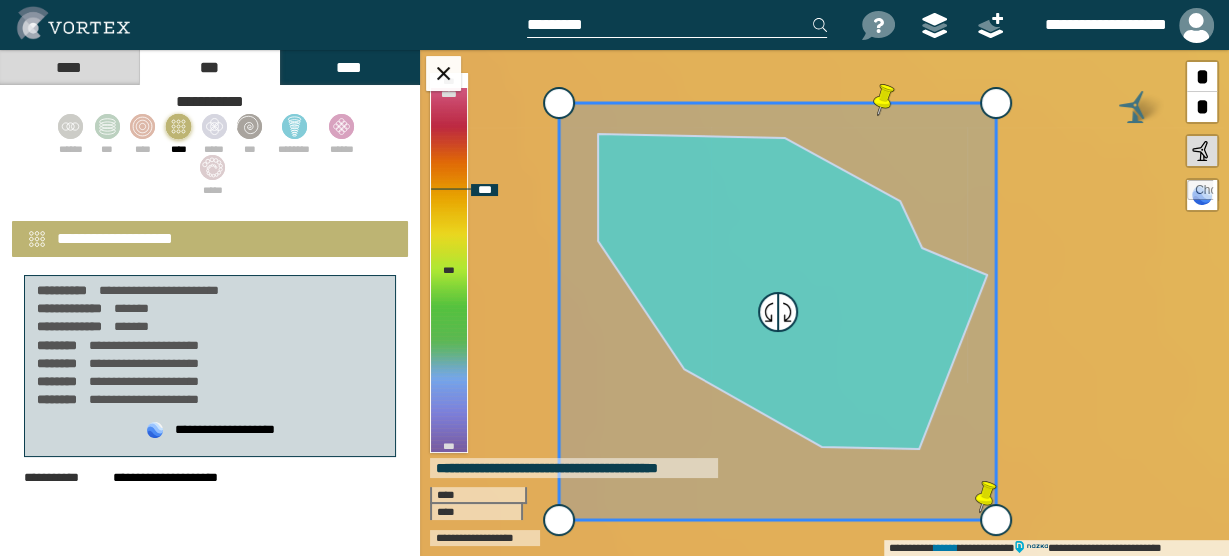 drag, startPoint x: 980, startPoint y: 237, endPoint x: 1090, endPoint y: 226, distance: 110.54863 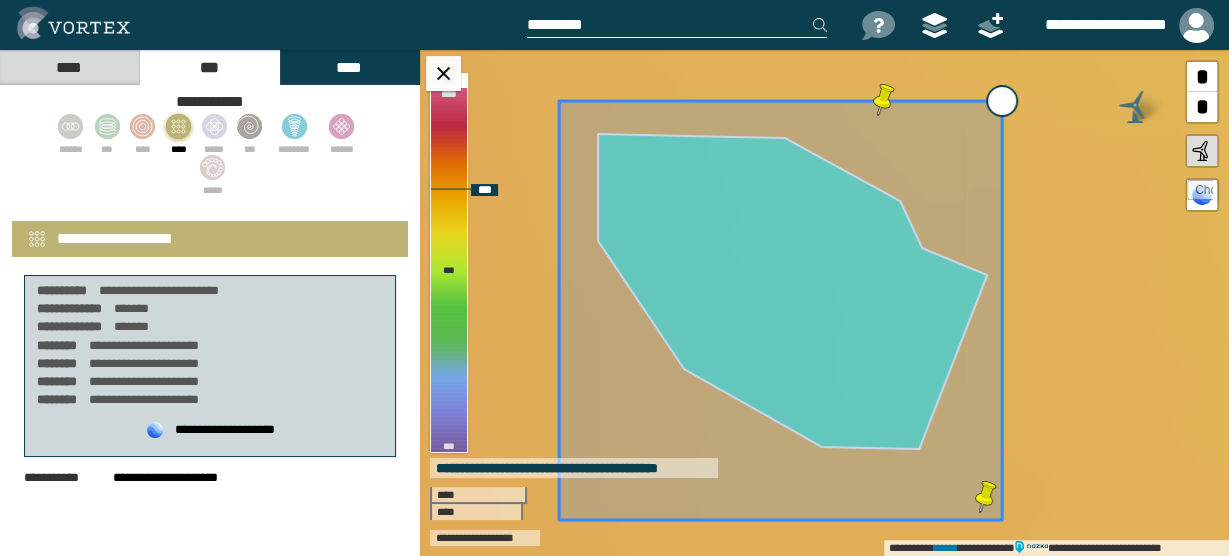 type on "**********" 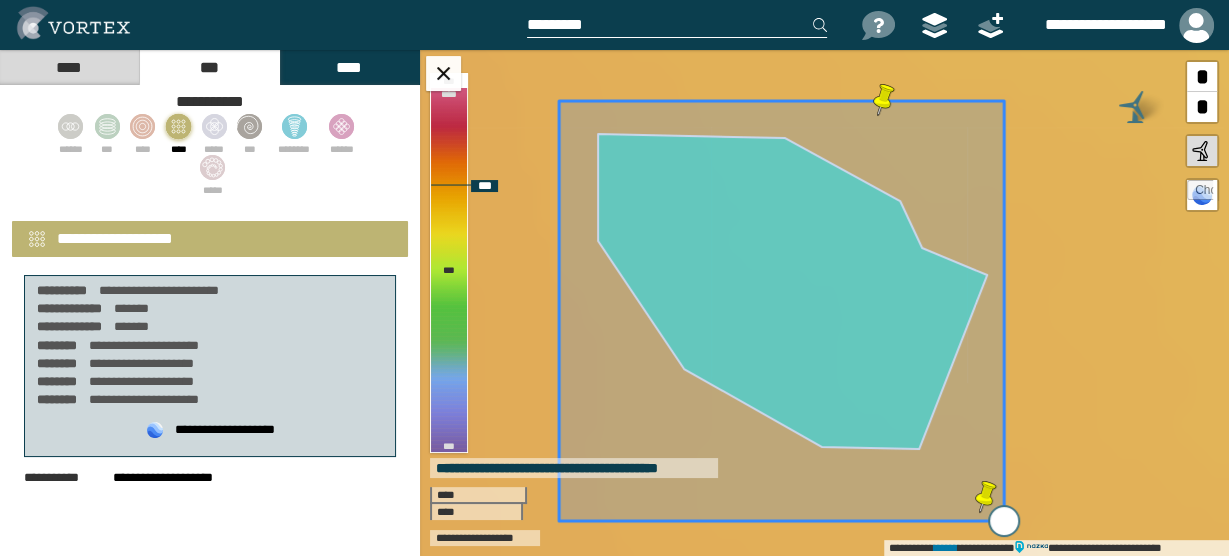 type on "**********" 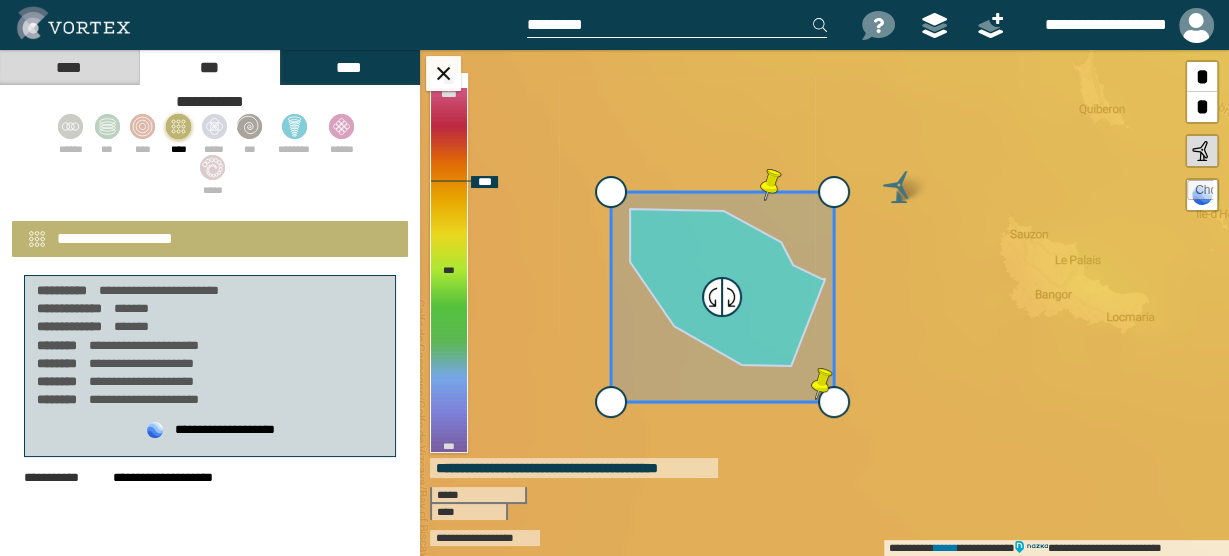 drag, startPoint x: 772, startPoint y: 221, endPoint x: 501, endPoint y: 203, distance: 271.59714 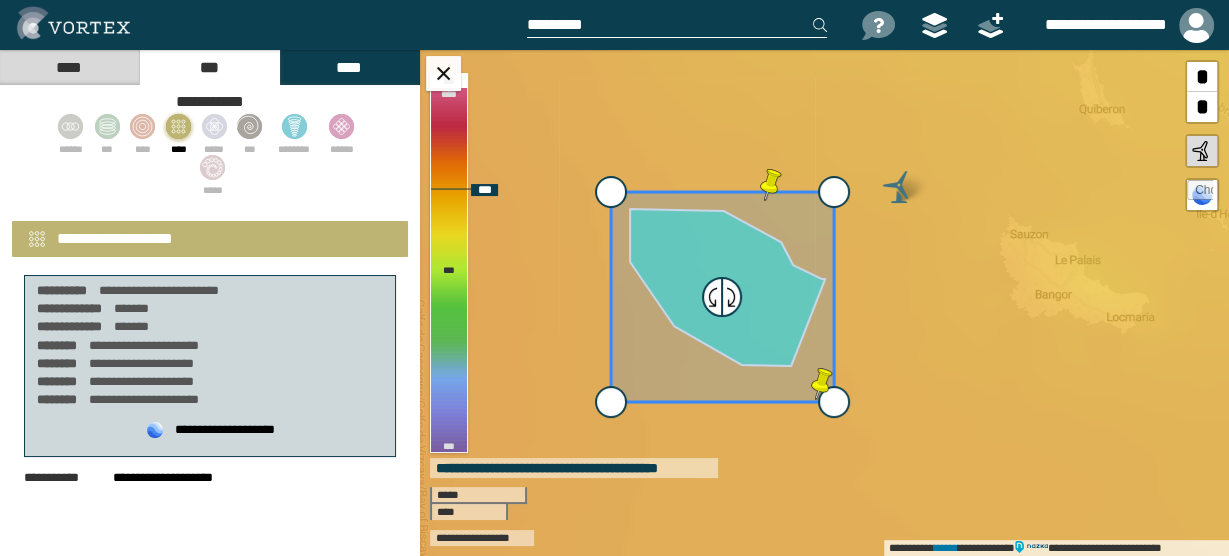 click on "**********" at bounding box center [824, 303] 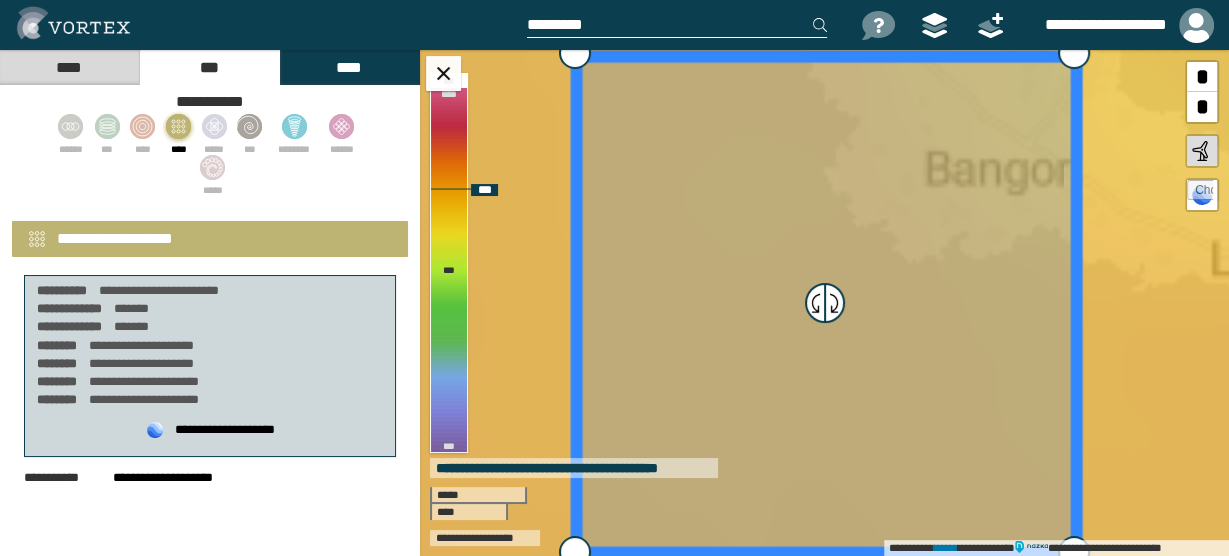 select on "**" 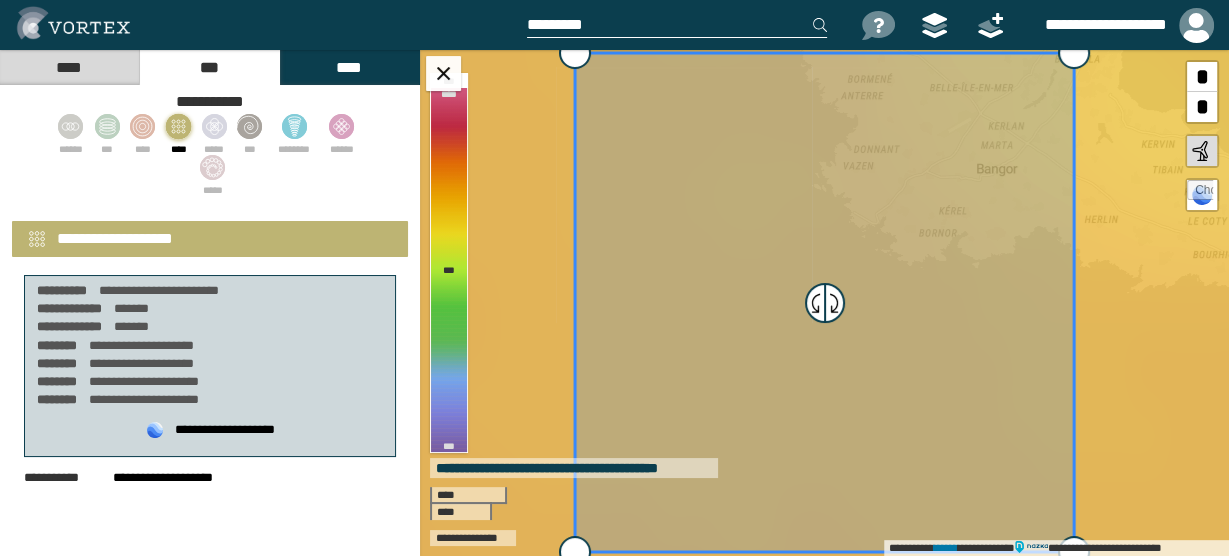 click 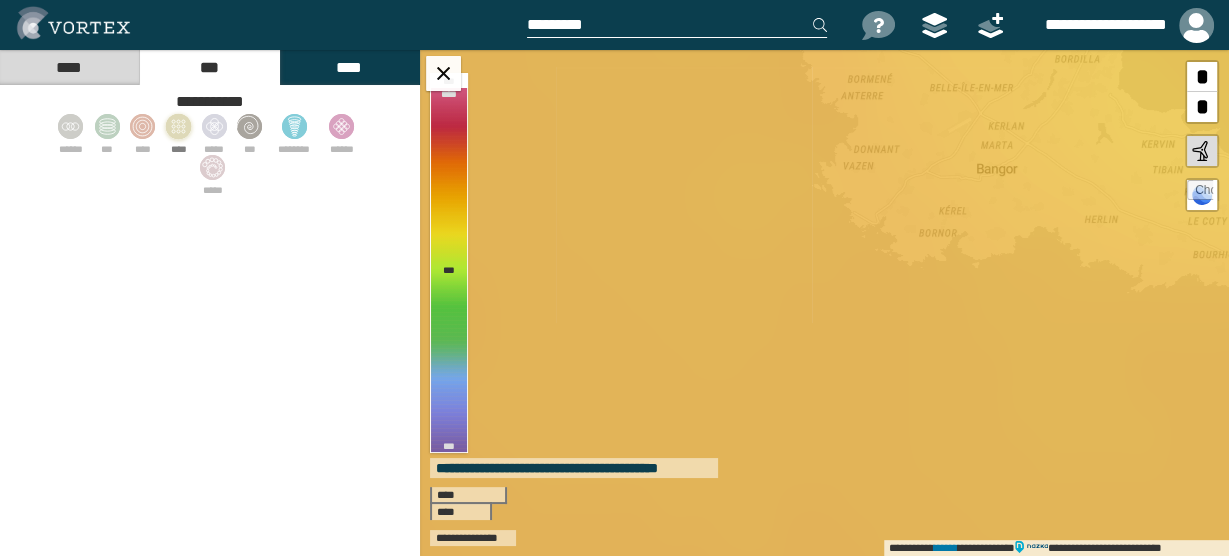 click 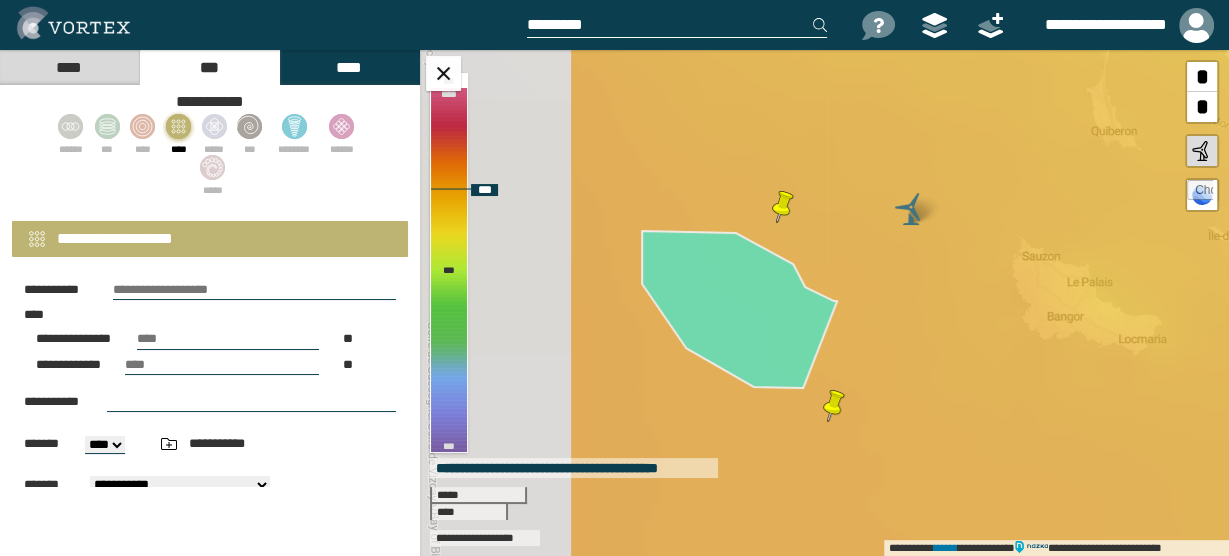 drag, startPoint x: 654, startPoint y: 286, endPoint x: 936, endPoint y: 326, distance: 284.82275 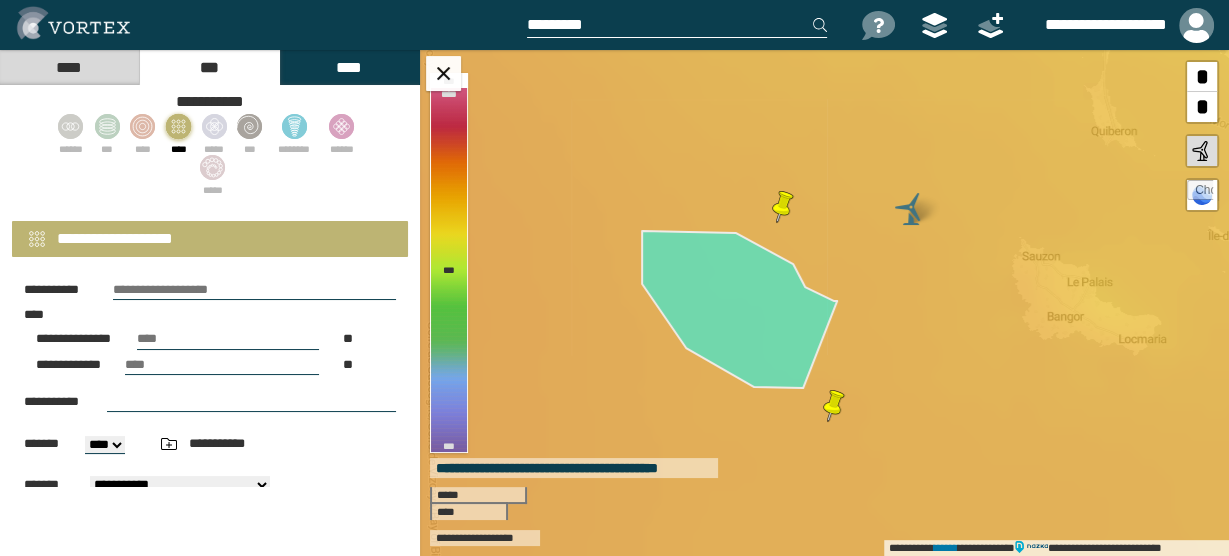 click at bounding box center (254, 290) 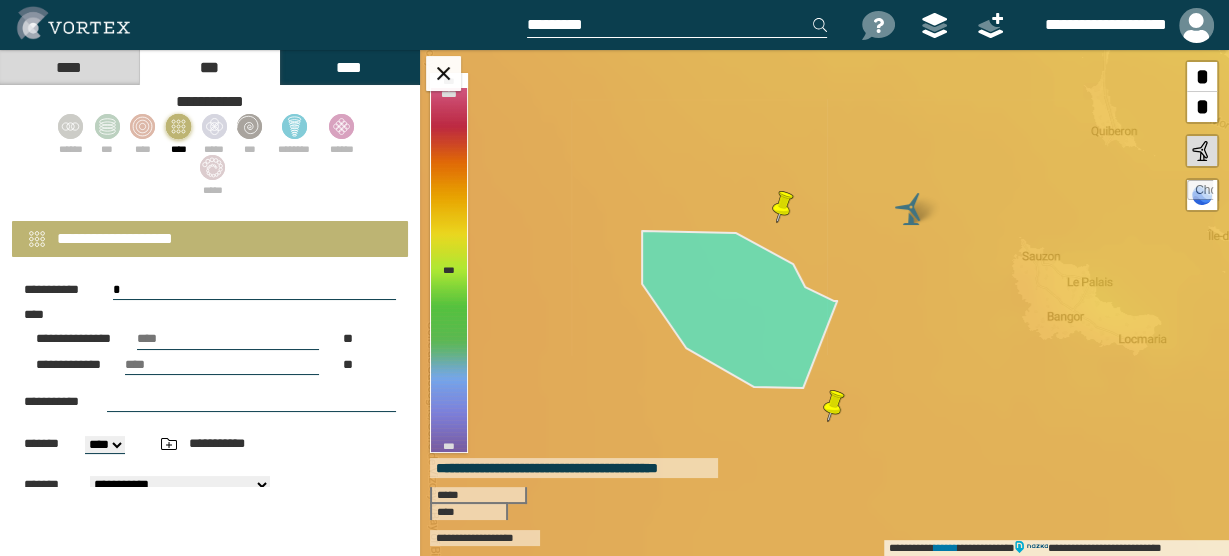 type on "**********" 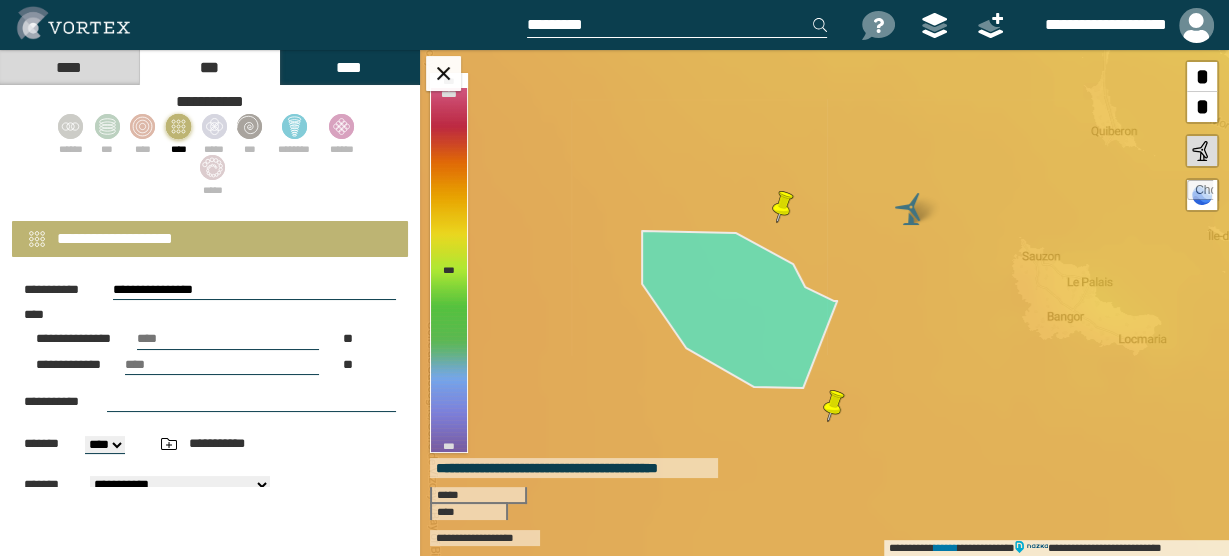 type on "****" 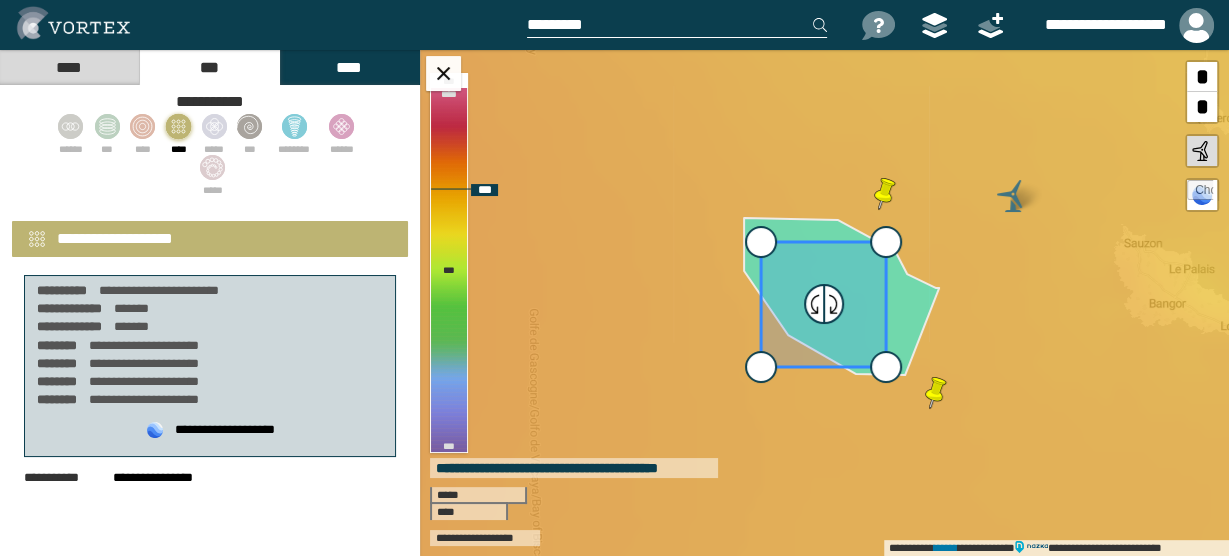 drag, startPoint x: 898, startPoint y: 231, endPoint x: 919, endPoint y: 198, distance: 39.115215 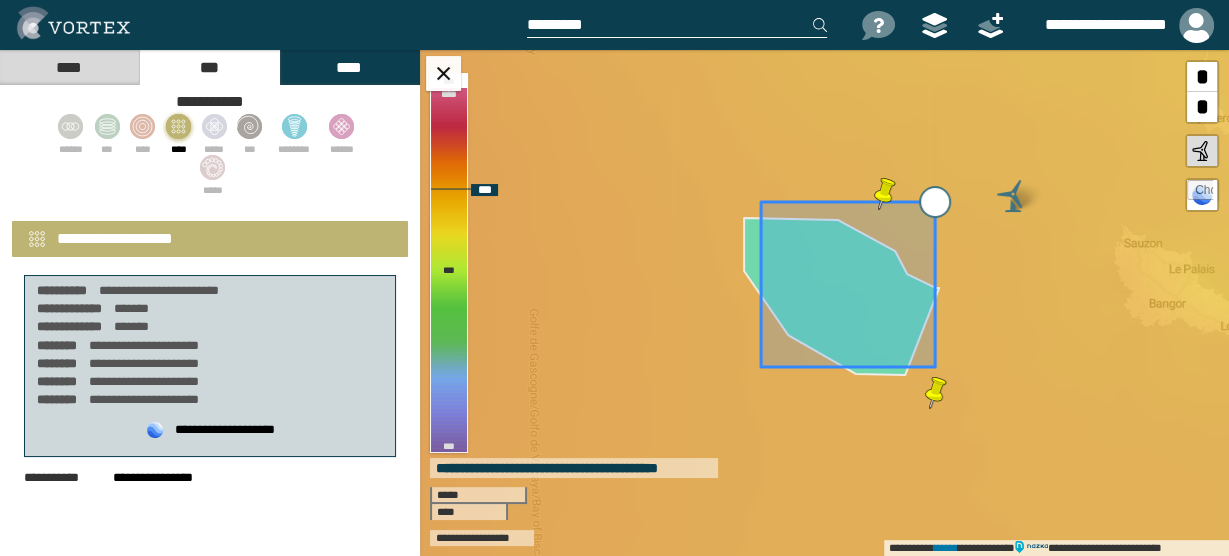 drag, startPoint x: 886, startPoint y: 239, endPoint x: 934, endPoint y: 200, distance: 61.846584 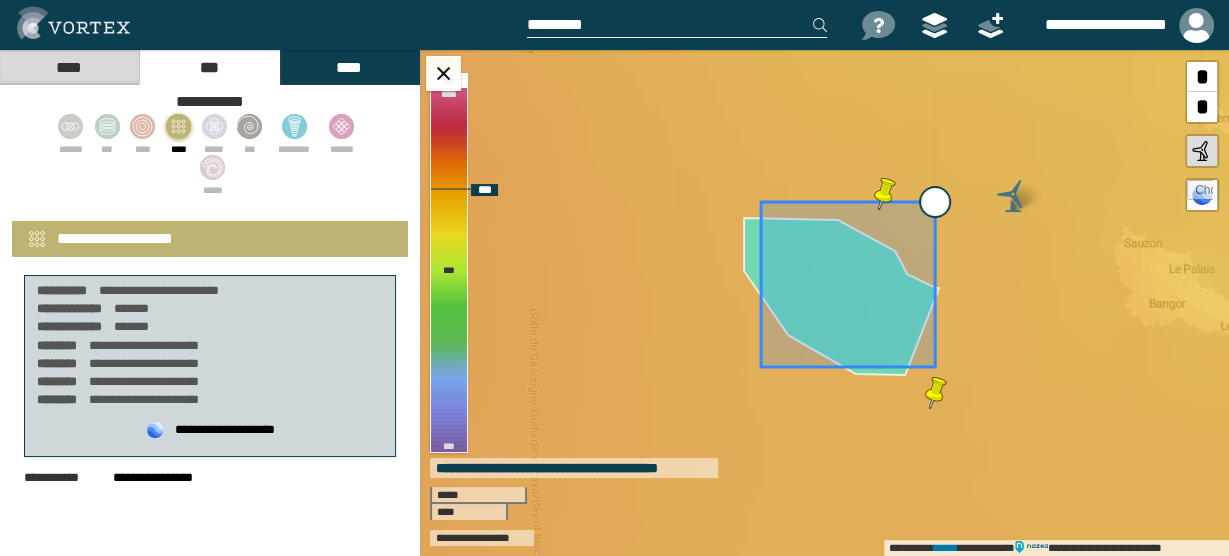 type on "**********" 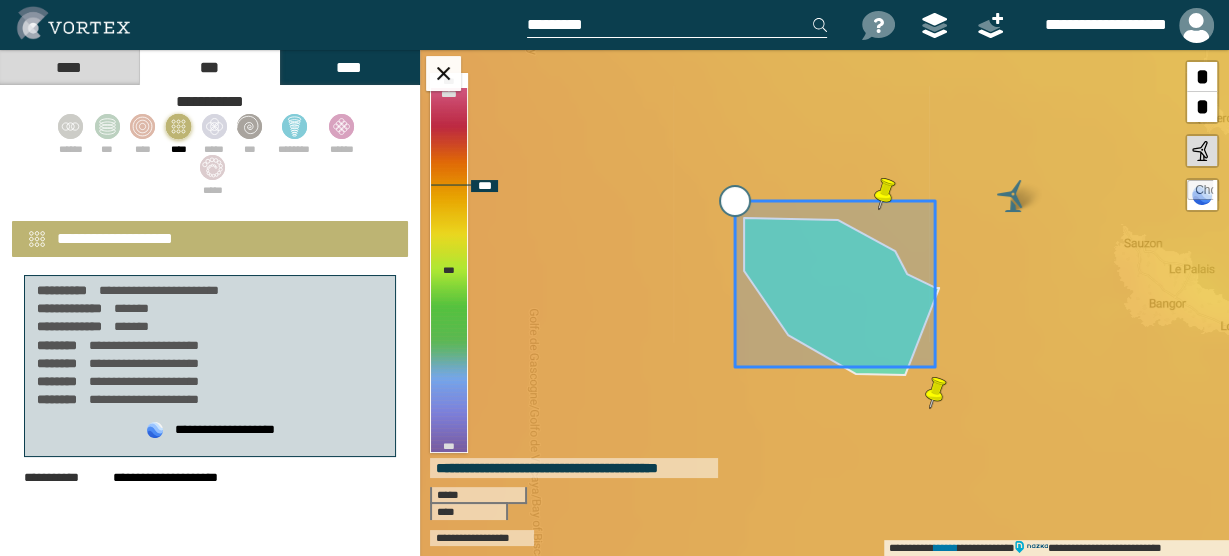 drag, startPoint x: 756, startPoint y: 198, endPoint x: 730, endPoint y: 197, distance: 26.019224 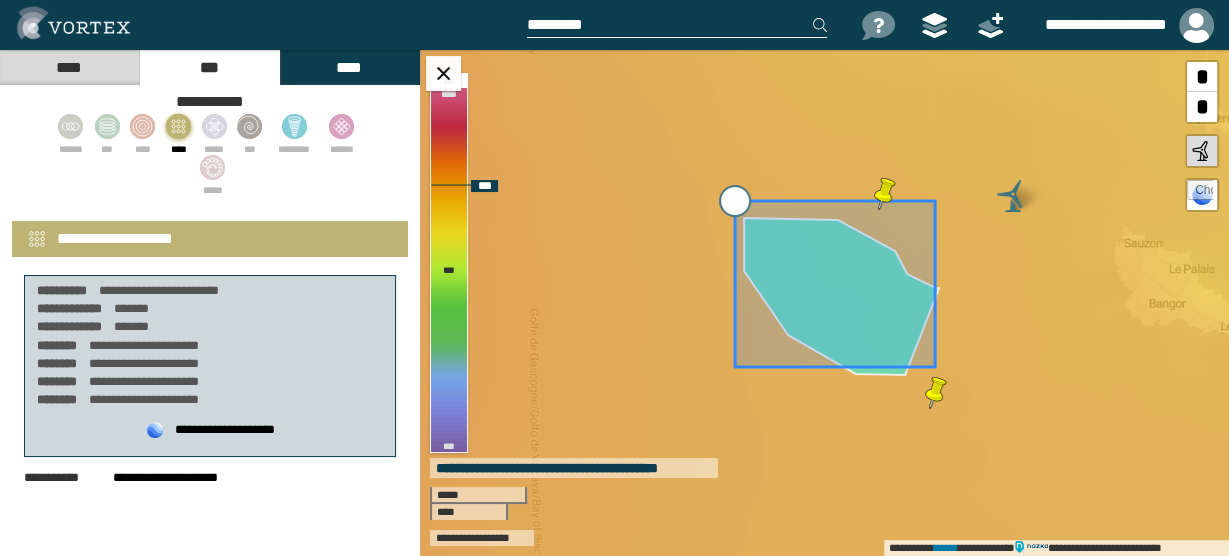 type on "**********" 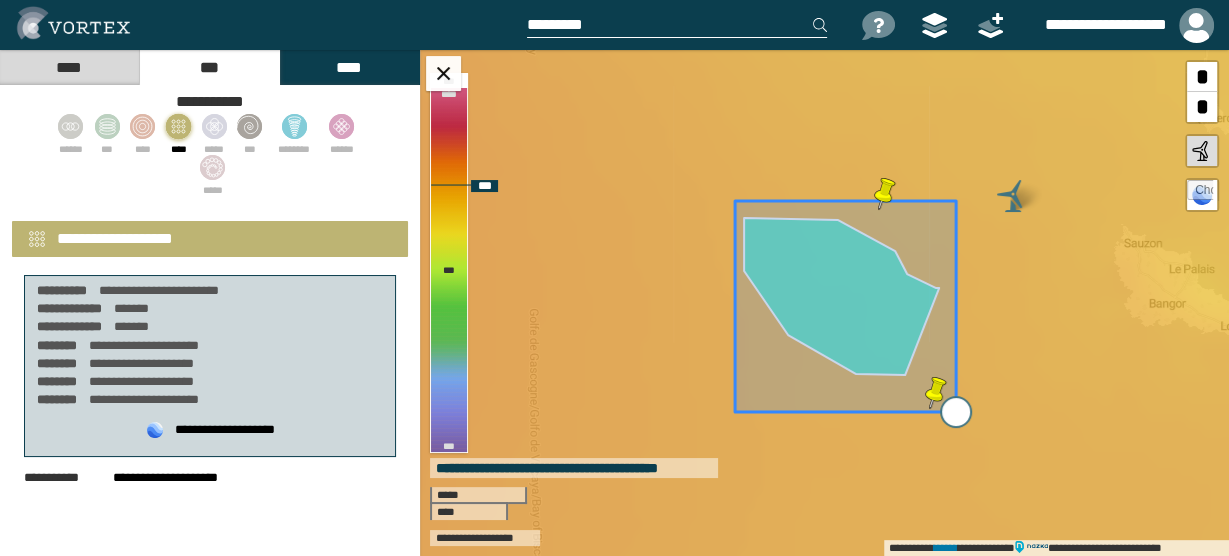 drag, startPoint x: 931, startPoint y: 359, endPoint x: 952, endPoint y: 404, distance: 49.658836 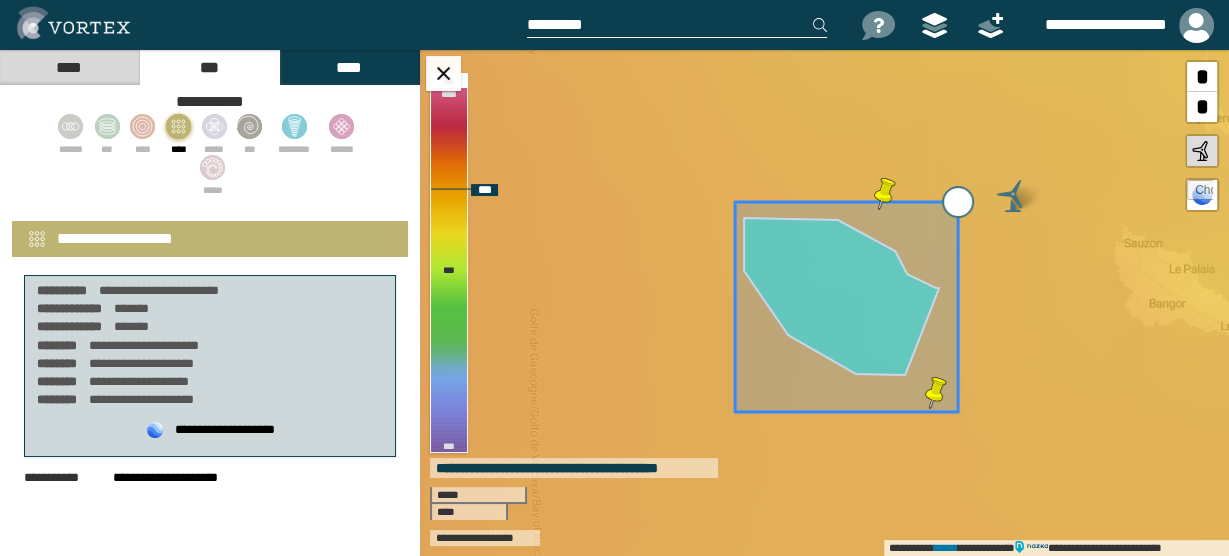 type on "**********" 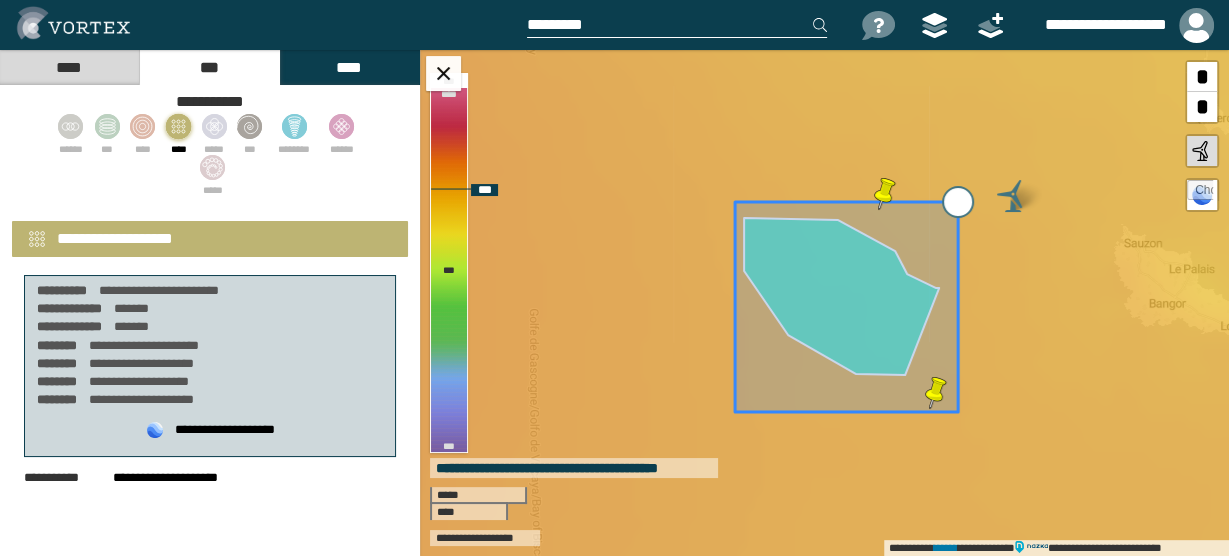 type on "*******" 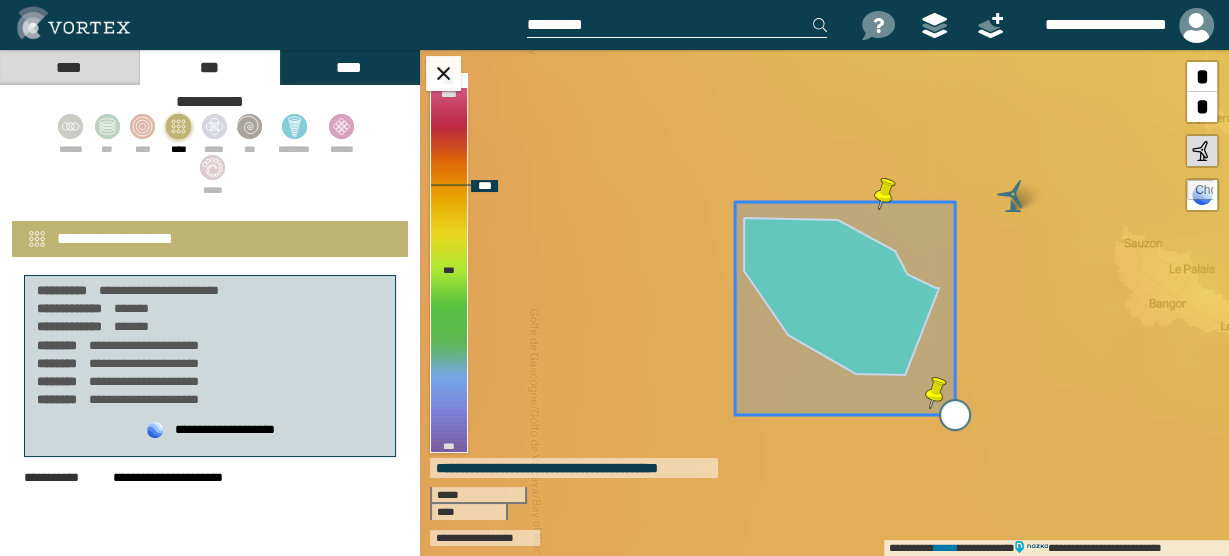 type on "**********" 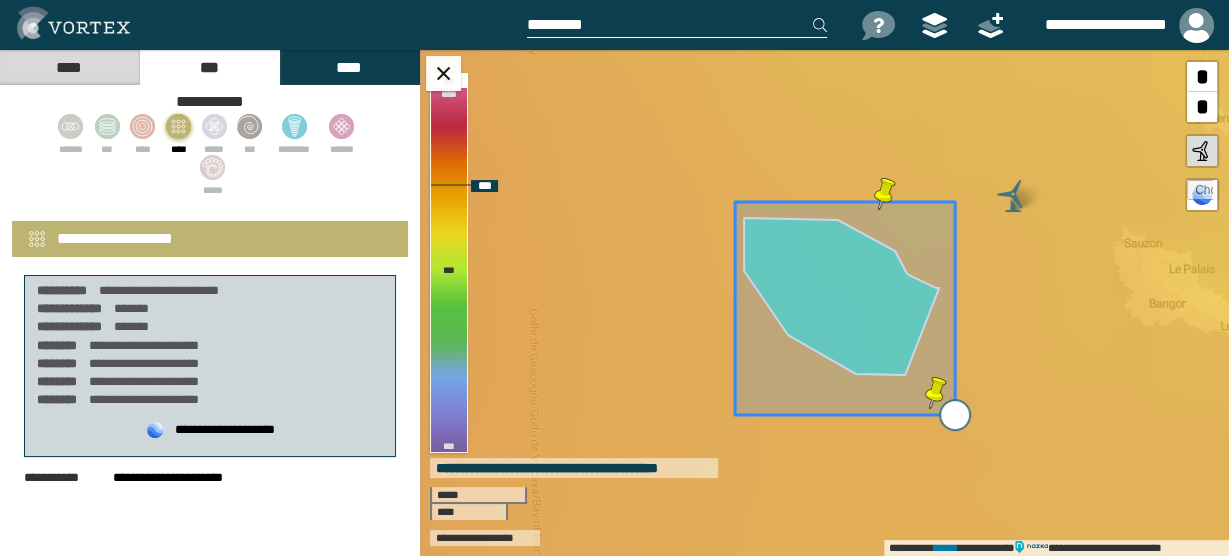 type on "*******" 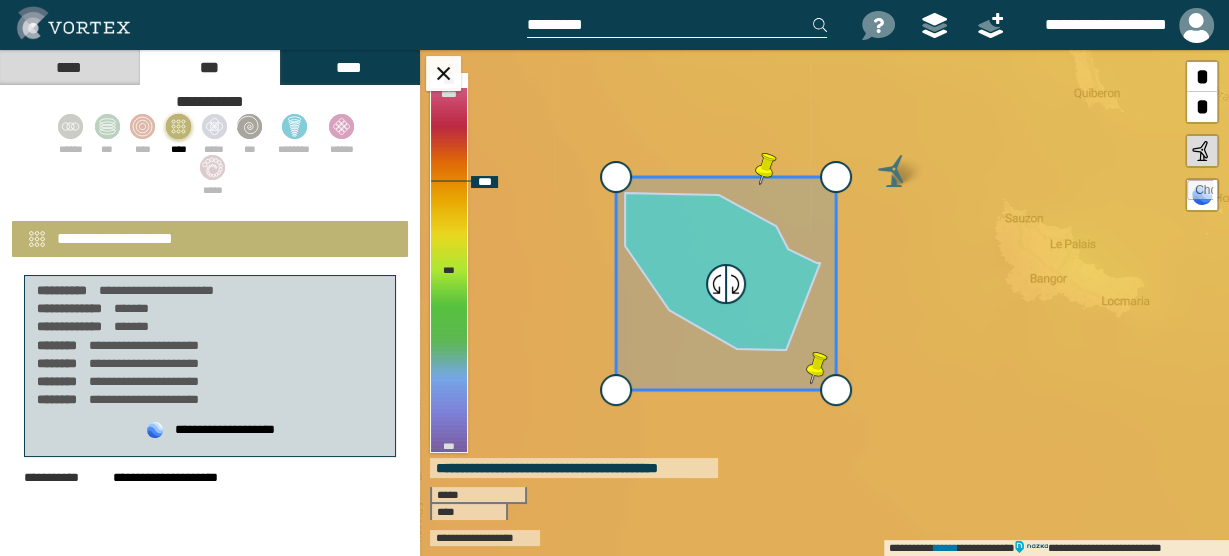 drag, startPoint x: 626, startPoint y: 129, endPoint x: 504, endPoint y: 106, distance: 124.1491 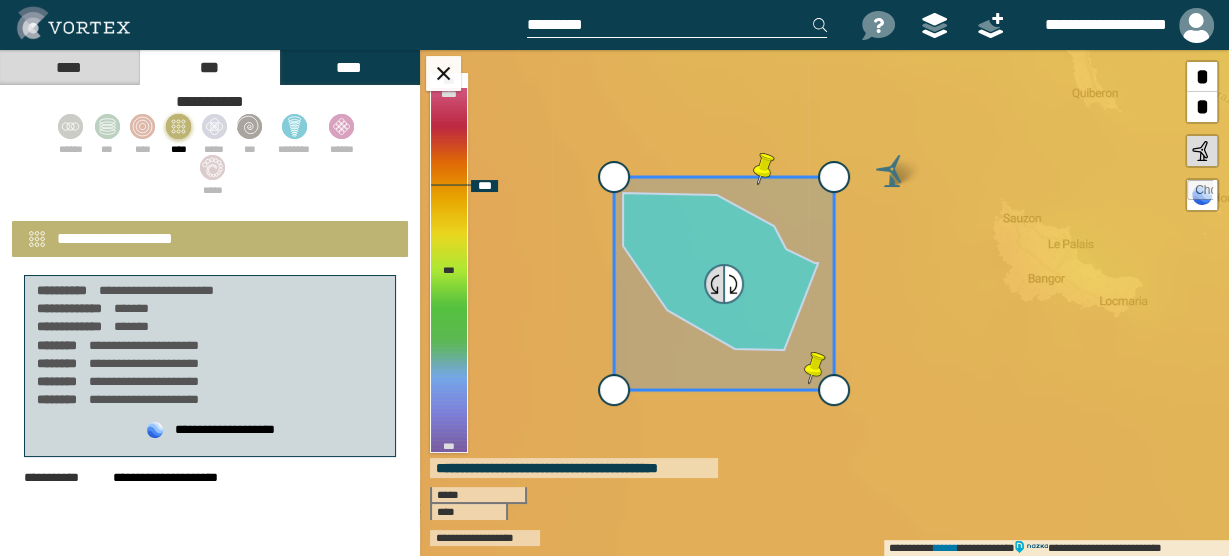 click at bounding box center [715, 284] 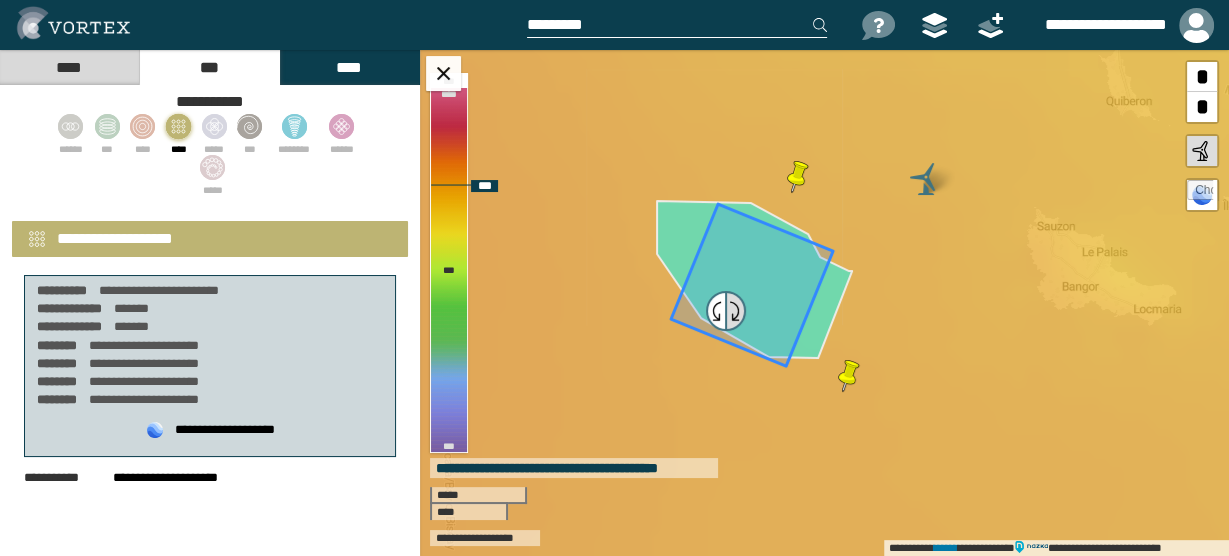 drag, startPoint x: 762, startPoint y: 285, endPoint x: 736, endPoint y: 311, distance: 36.769554 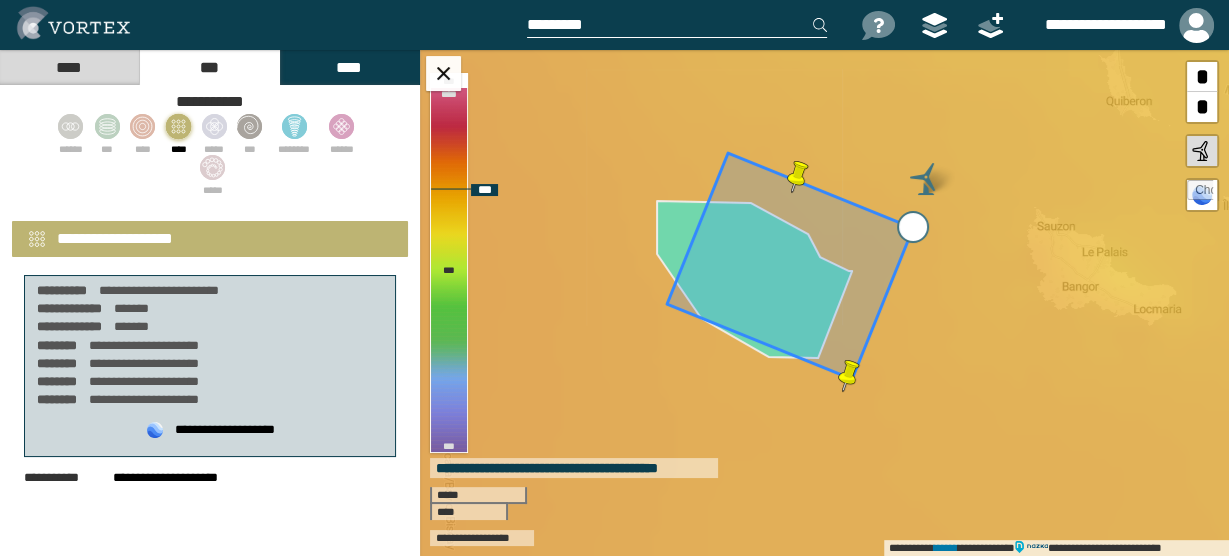 drag, startPoint x: 835, startPoint y: 248, endPoint x: 915, endPoint y: 224, distance: 83.52245 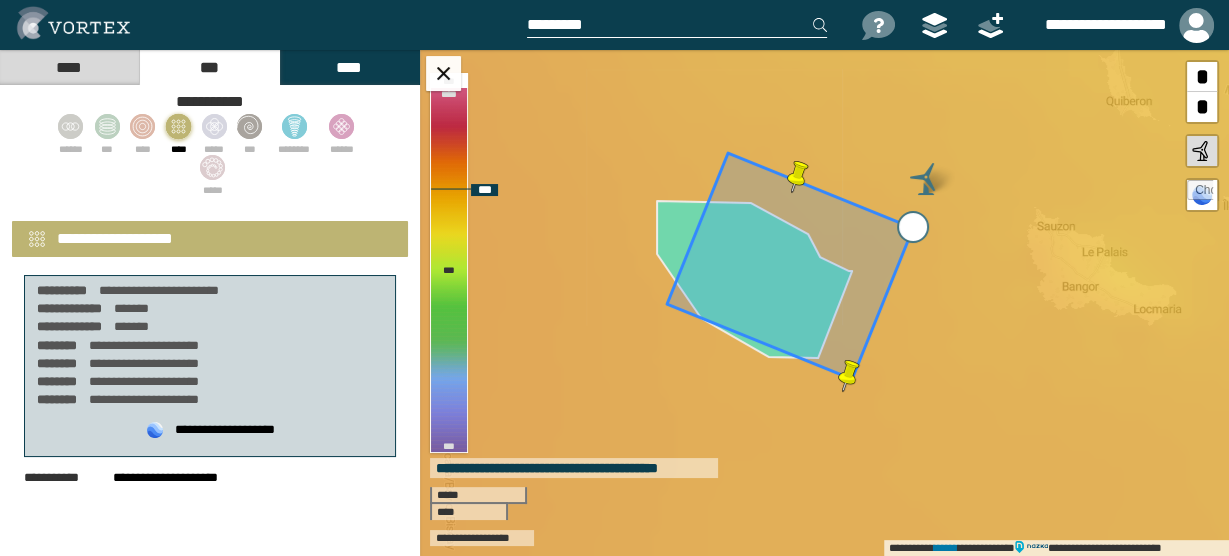 type on "**********" 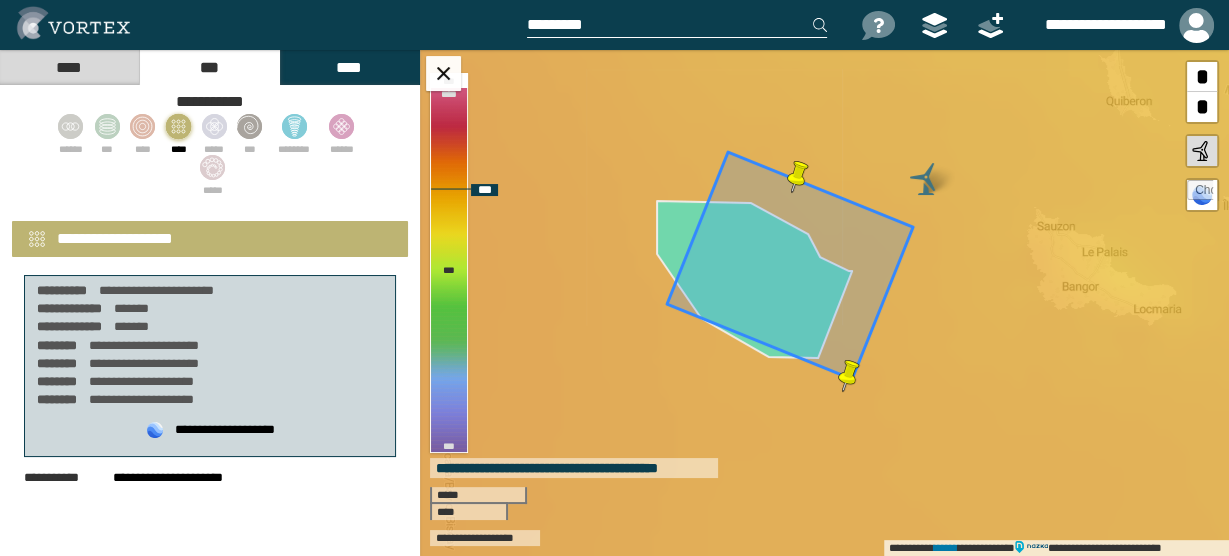 select on "**" 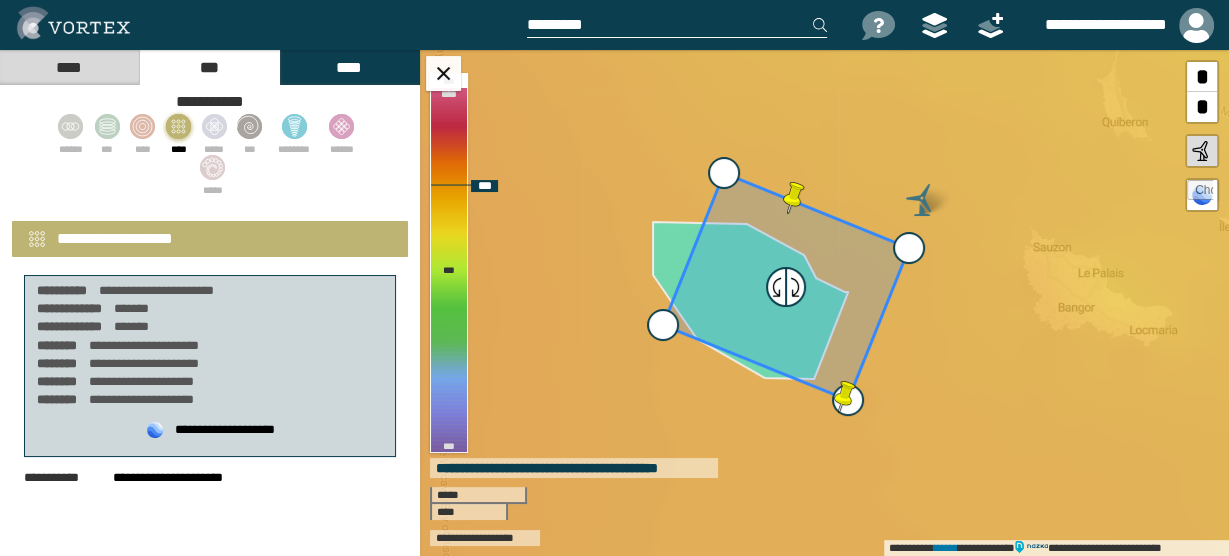 drag, startPoint x: 853, startPoint y: 380, endPoint x: 849, endPoint y: 401, distance: 21.377558 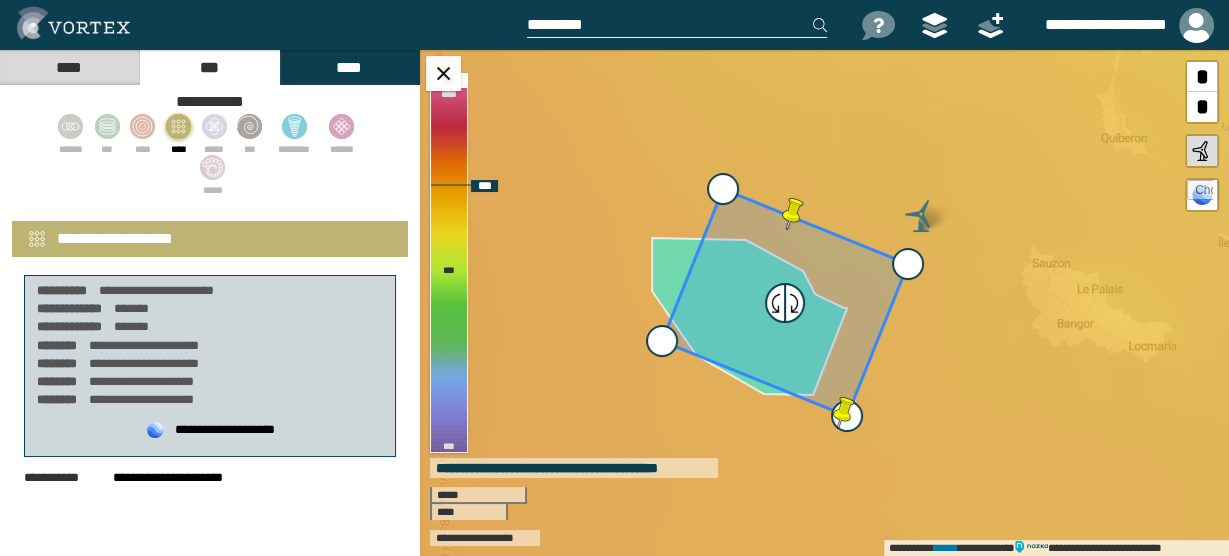 drag, startPoint x: 855, startPoint y: 403, endPoint x: 854, endPoint y: 419, distance: 16.03122 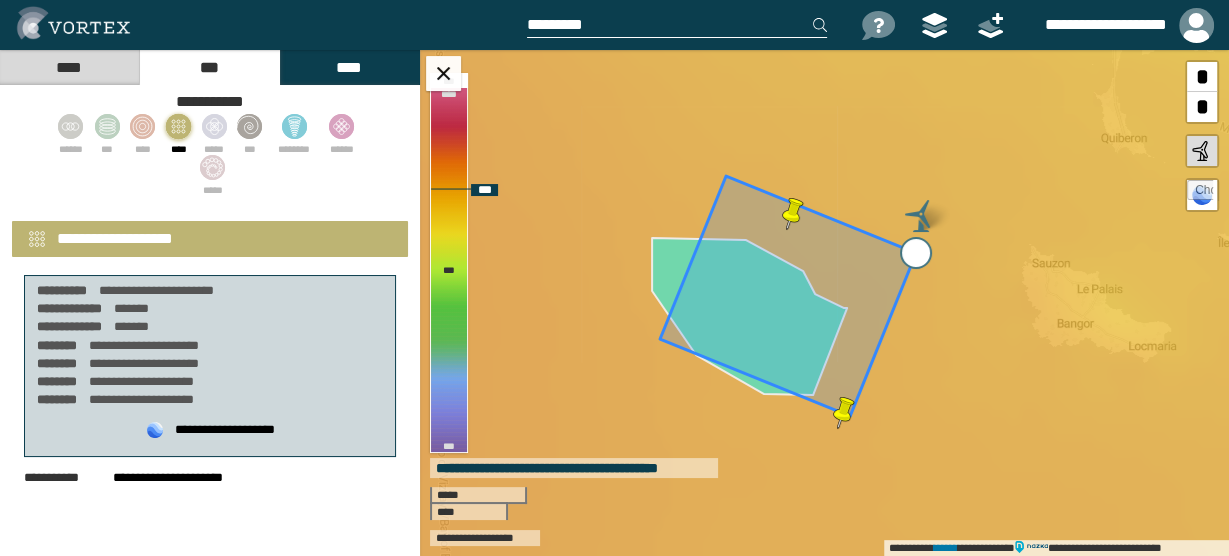 drag, startPoint x: 905, startPoint y: 260, endPoint x: 913, endPoint y: 249, distance: 13.601471 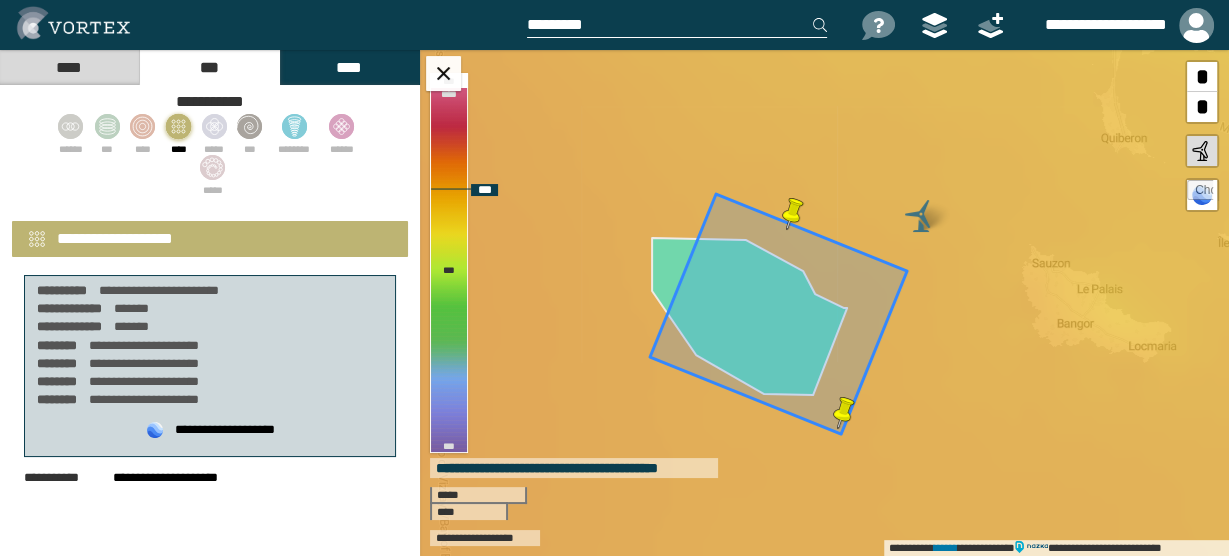 drag, startPoint x: 881, startPoint y: 240, endPoint x: 872, endPoint y: 258, distance: 20.12461 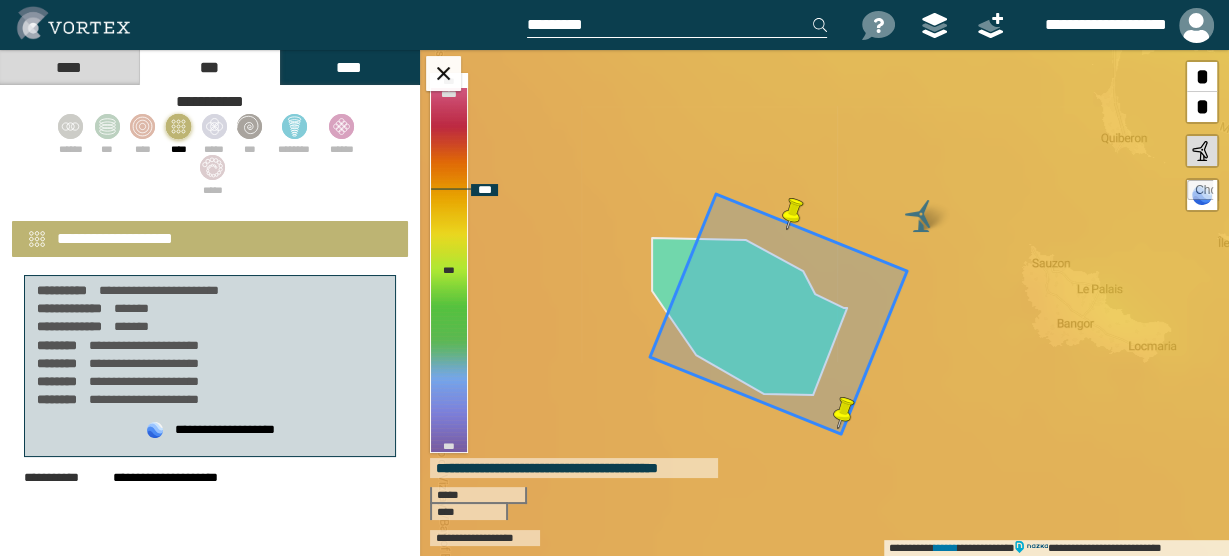 click 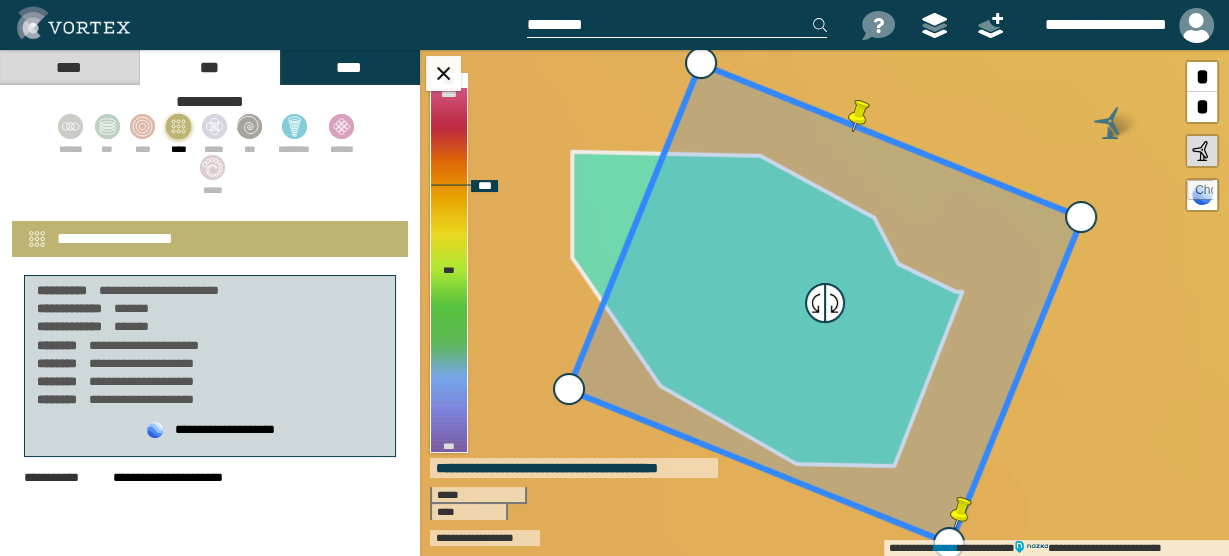 select on "**" 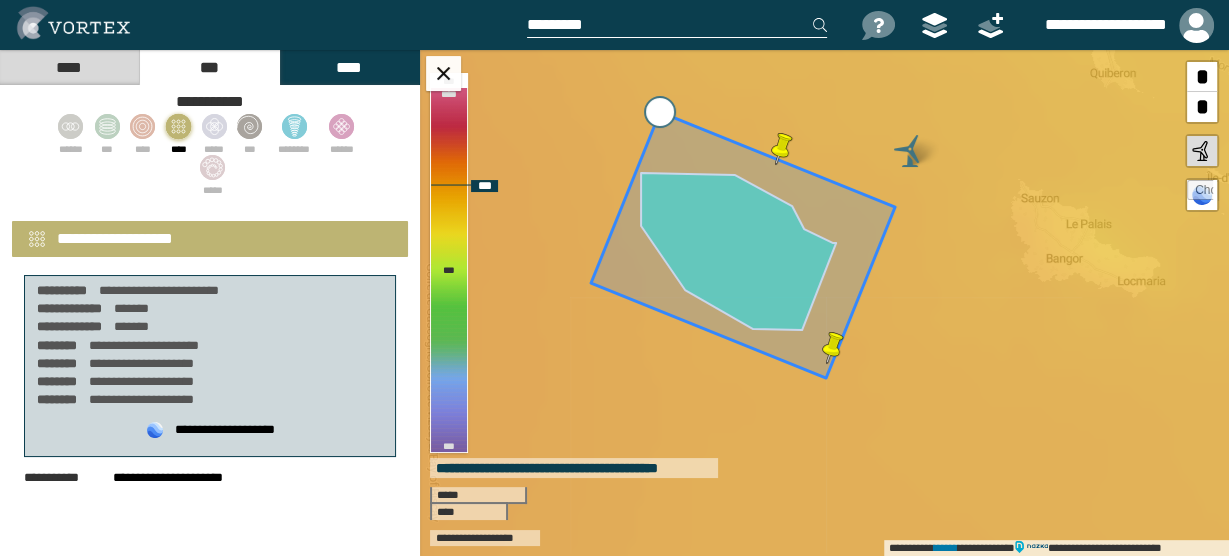 drag, startPoint x: 700, startPoint y: 128, endPoint x: 655, endPoint y: 111, distance: 48.104053 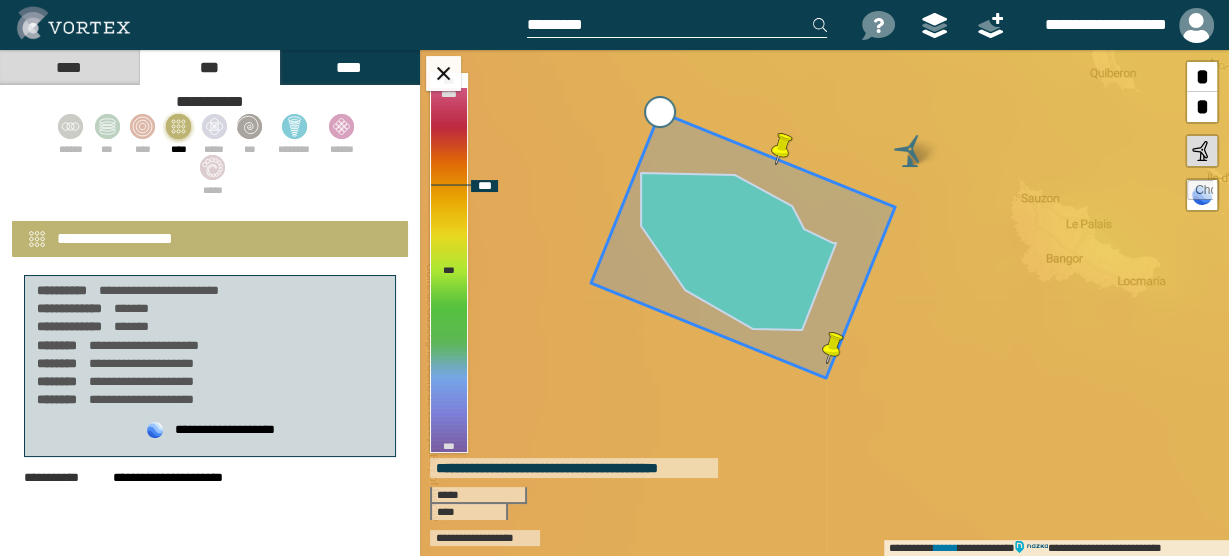 type on "**********" 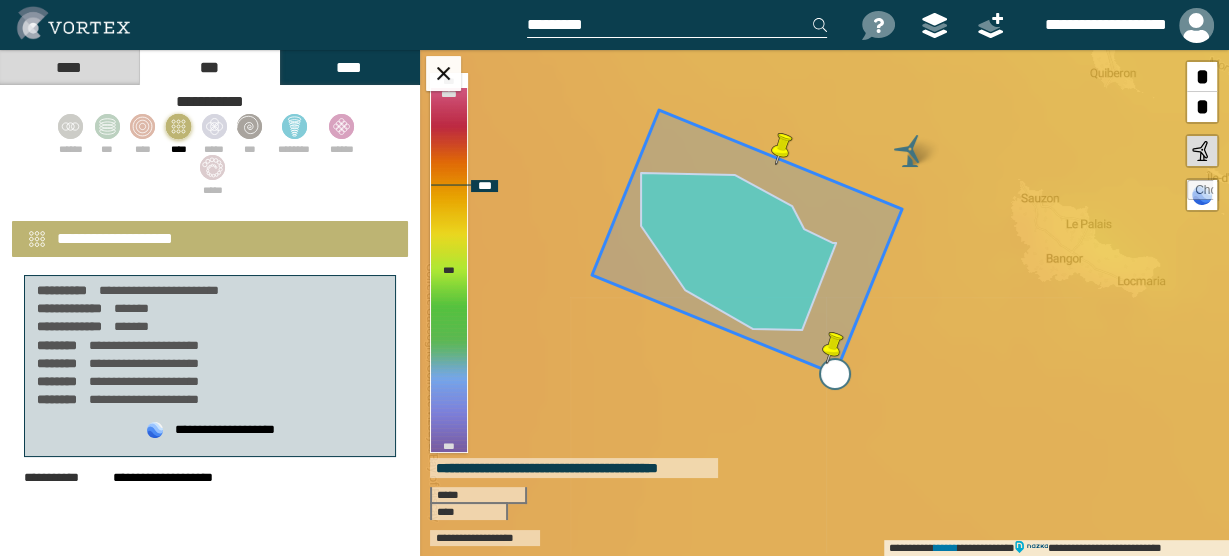 type on "**********" 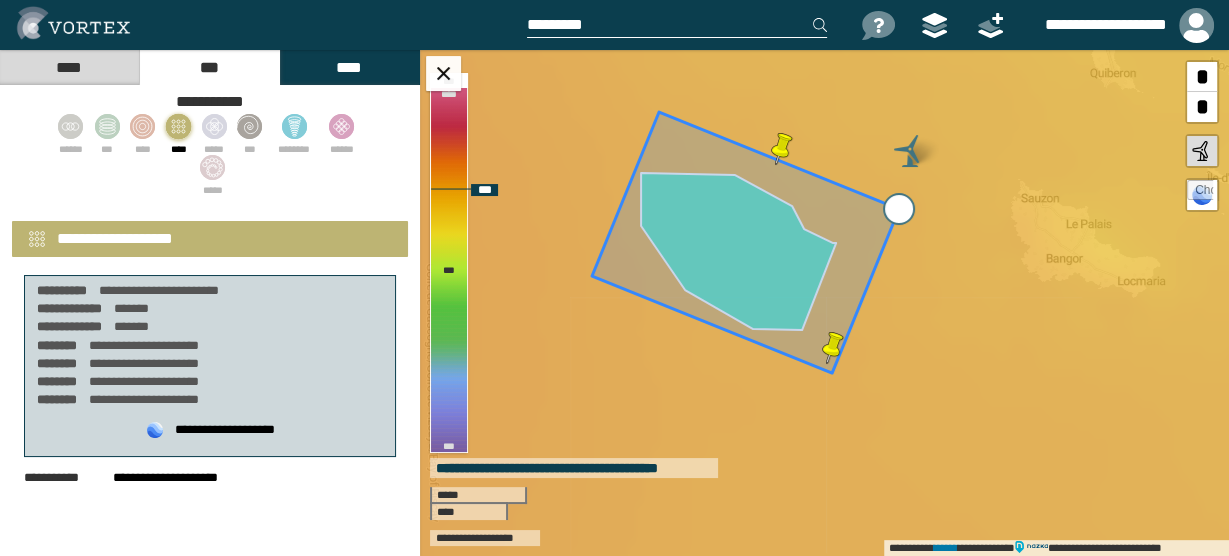type on "**********" 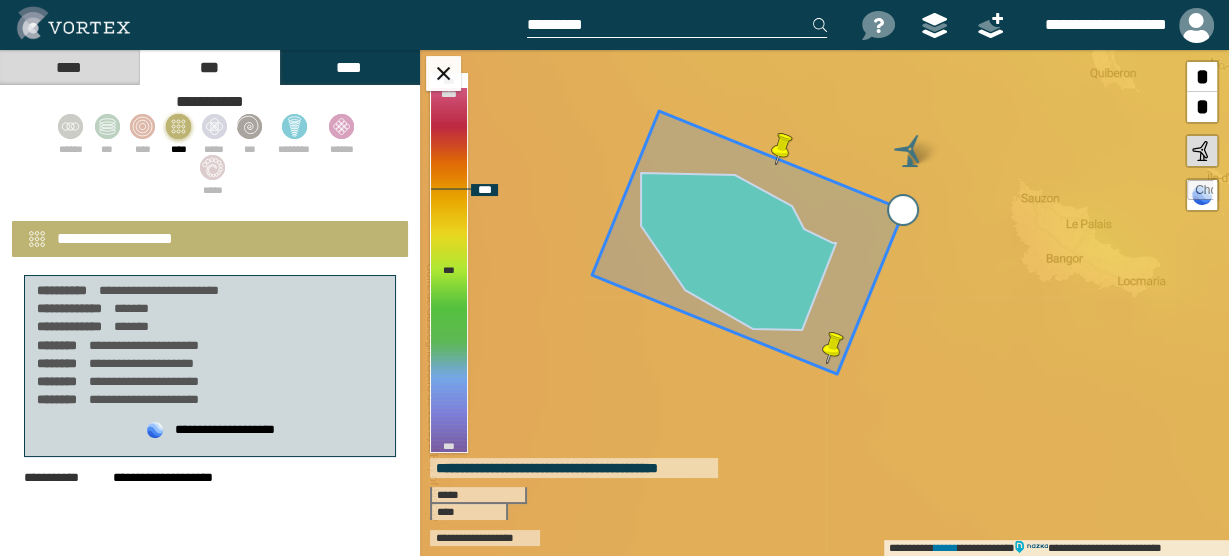 type on "**********" 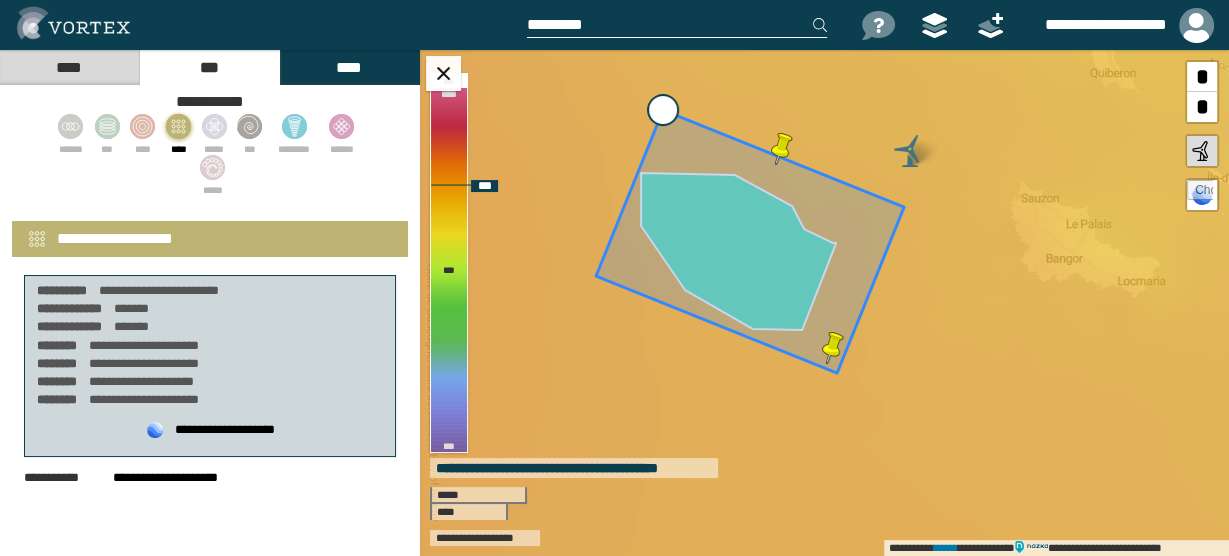 type on "**********" 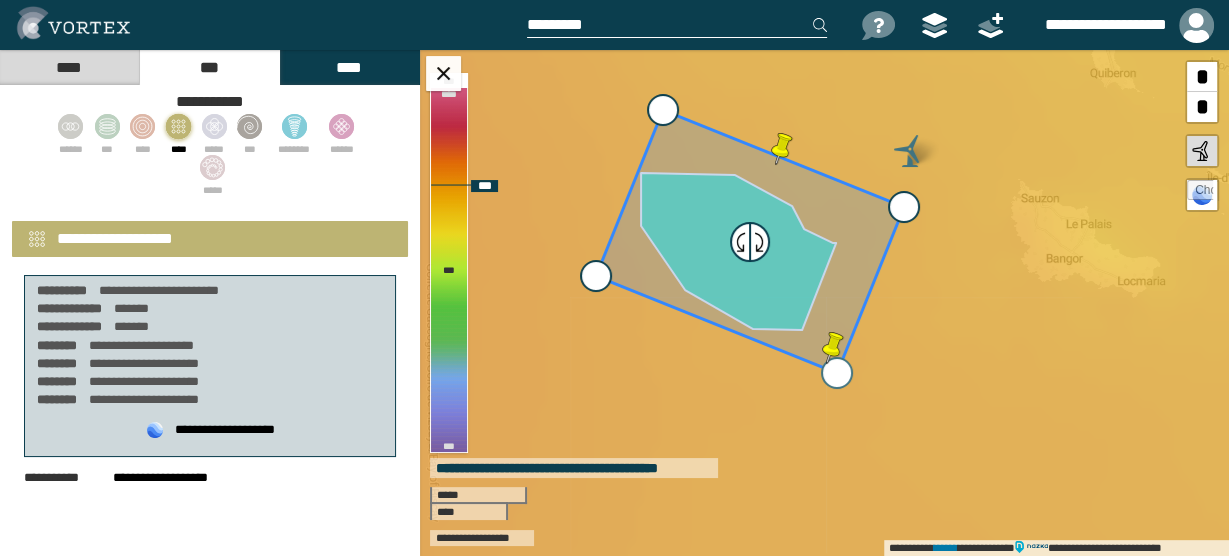 click at bounding box center (837, 373) 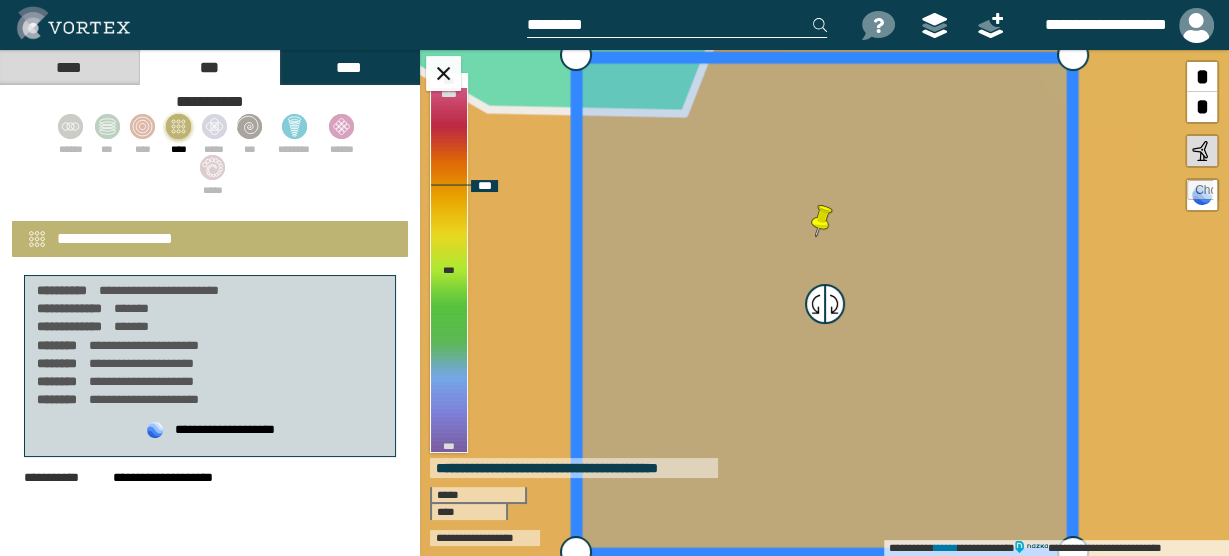 select on "**" 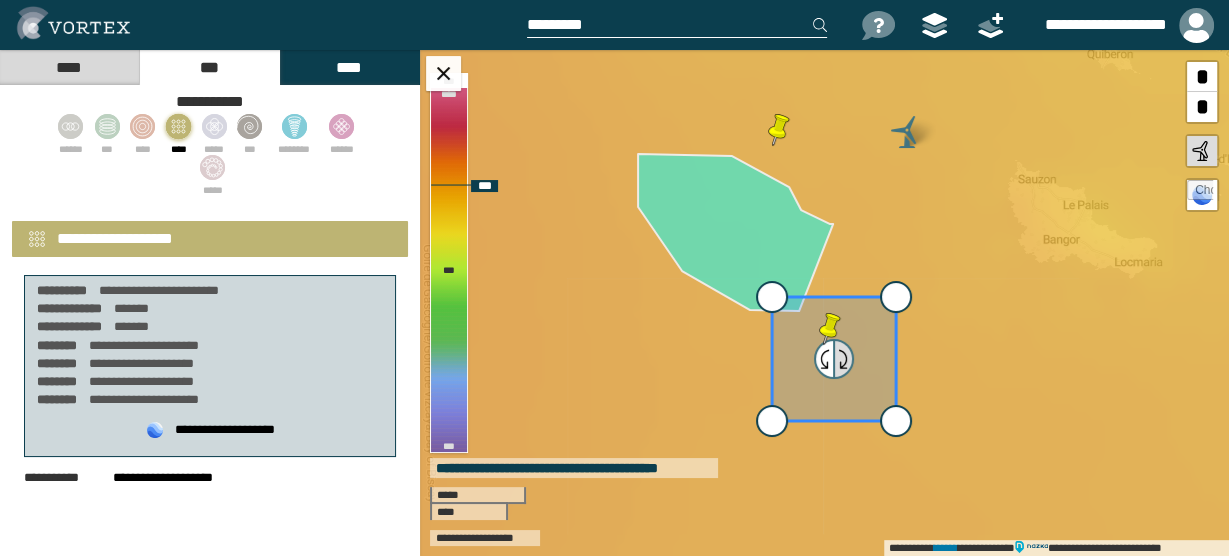 click at bounding box center (843, 359) 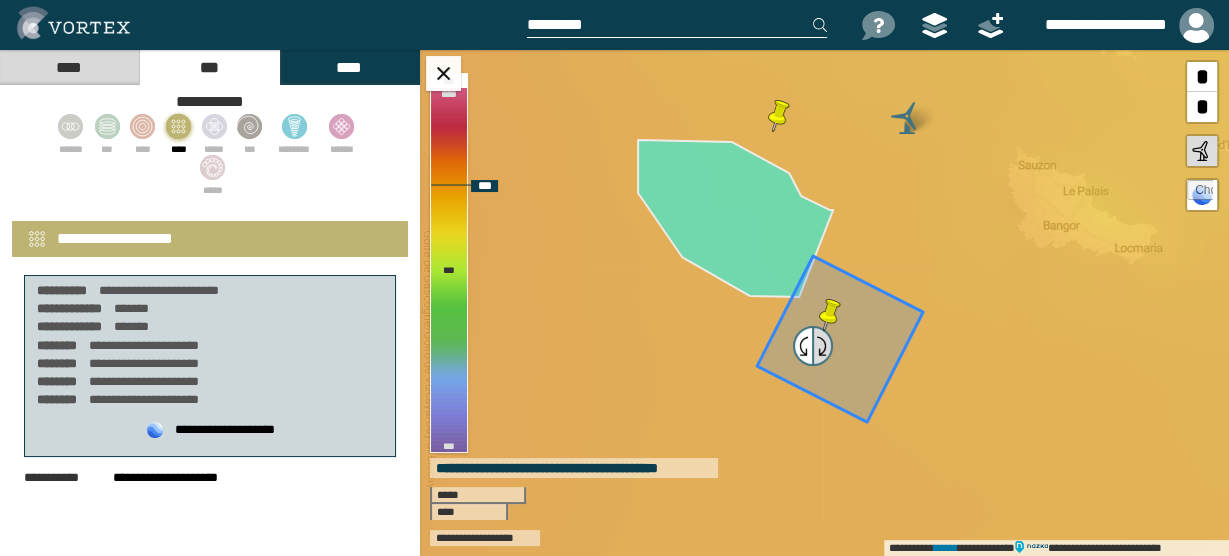 drag, startPoint x: 845, startPoint y: 342, endPoint x: 821, endPoint y: 343, distance: 24.020824 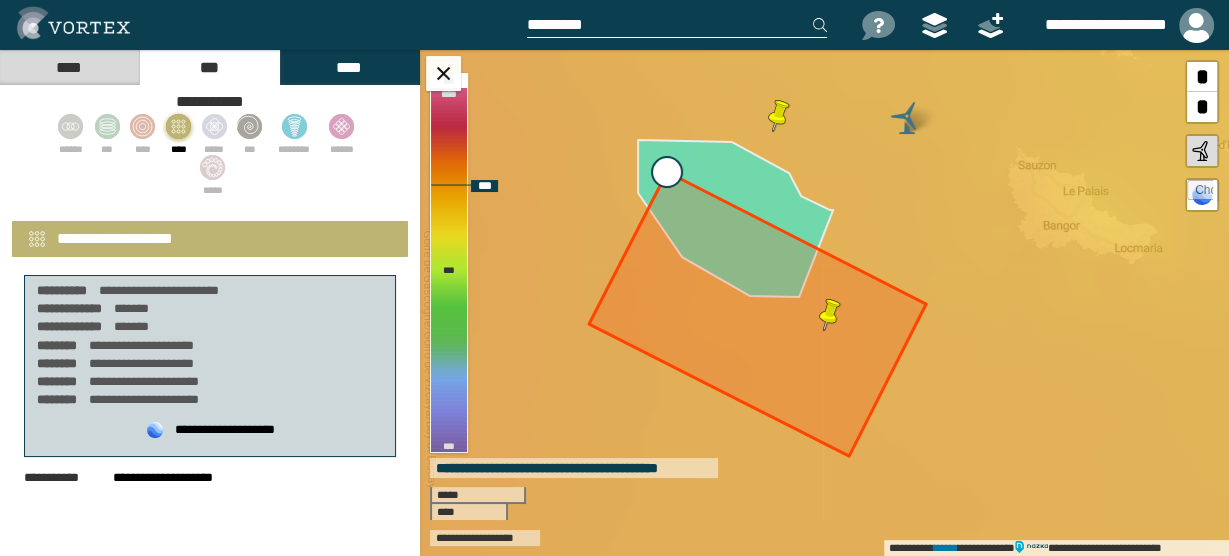 type on "**********" 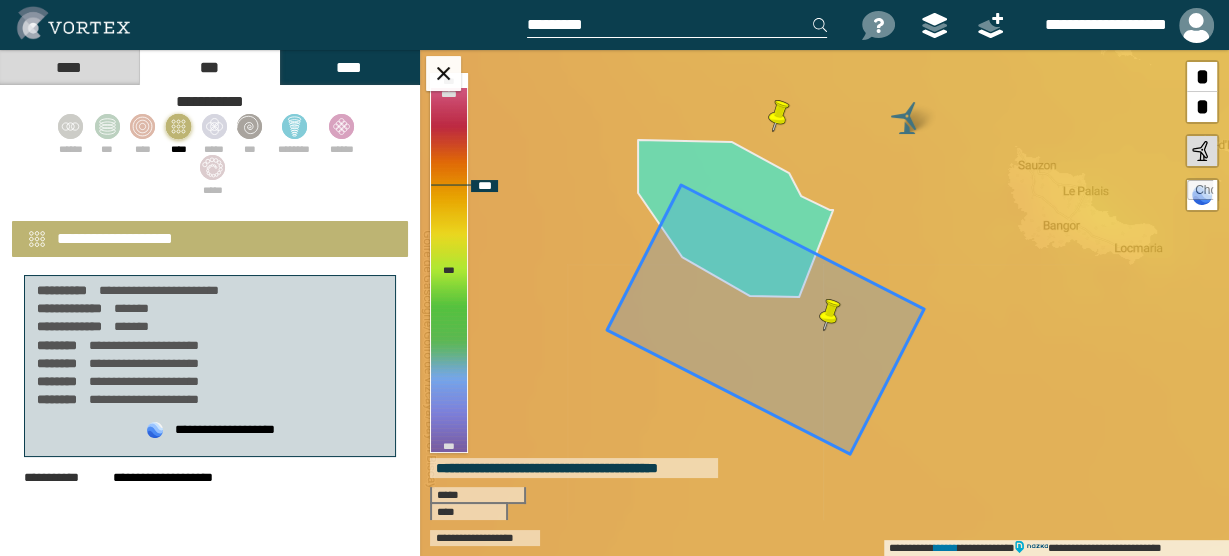 select on "**" 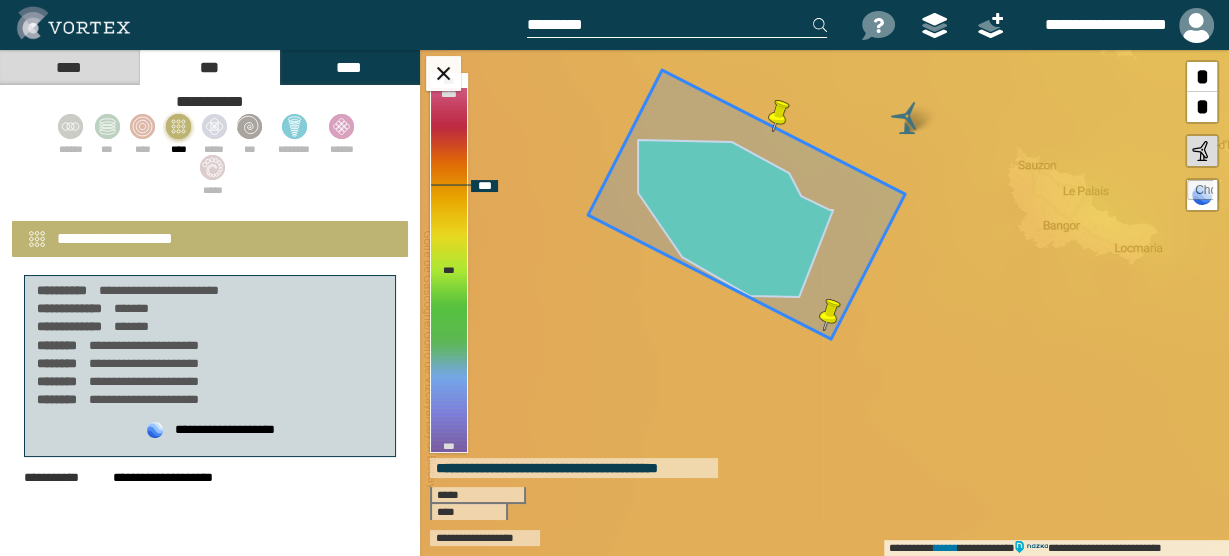 drag, startPoint x: 774, startPoint y: 258, endPoint x: 755, endPoint y: 143, distance: 116.559 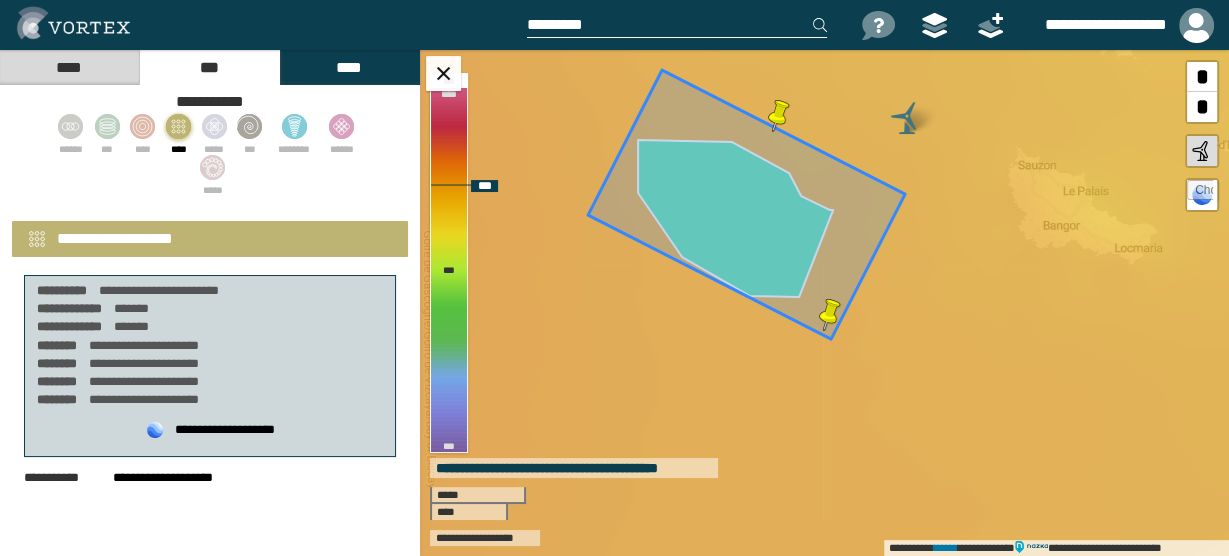 click 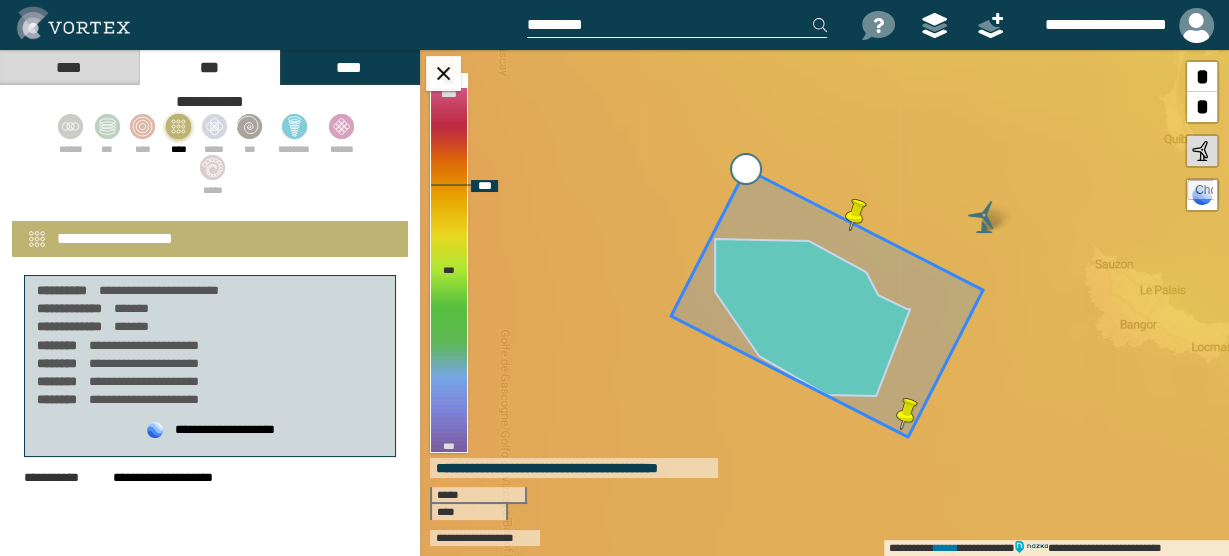 type on "**********" 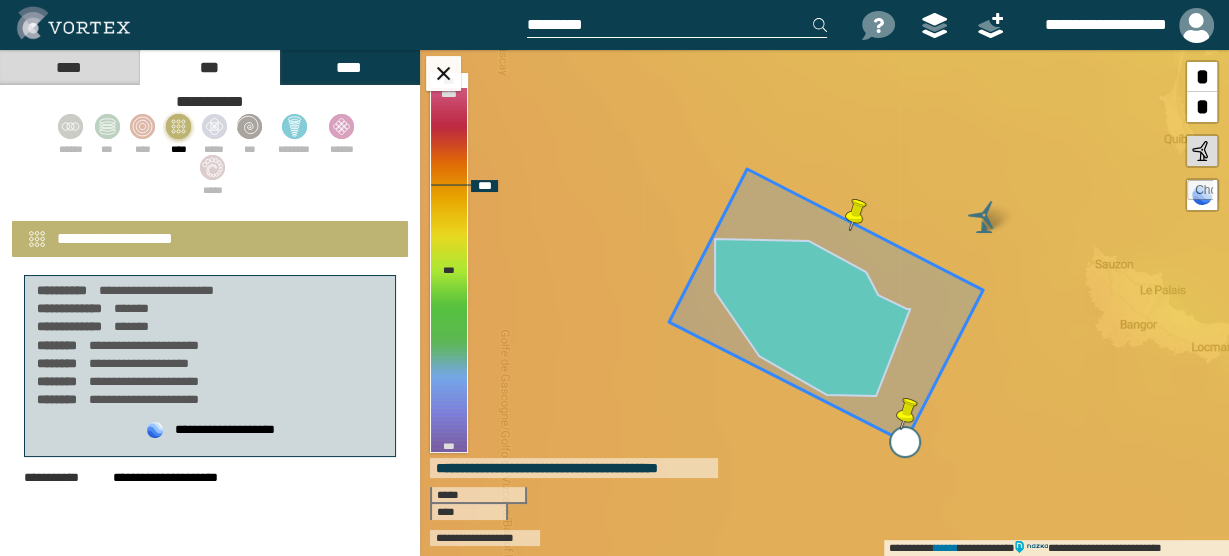 type on "**********" 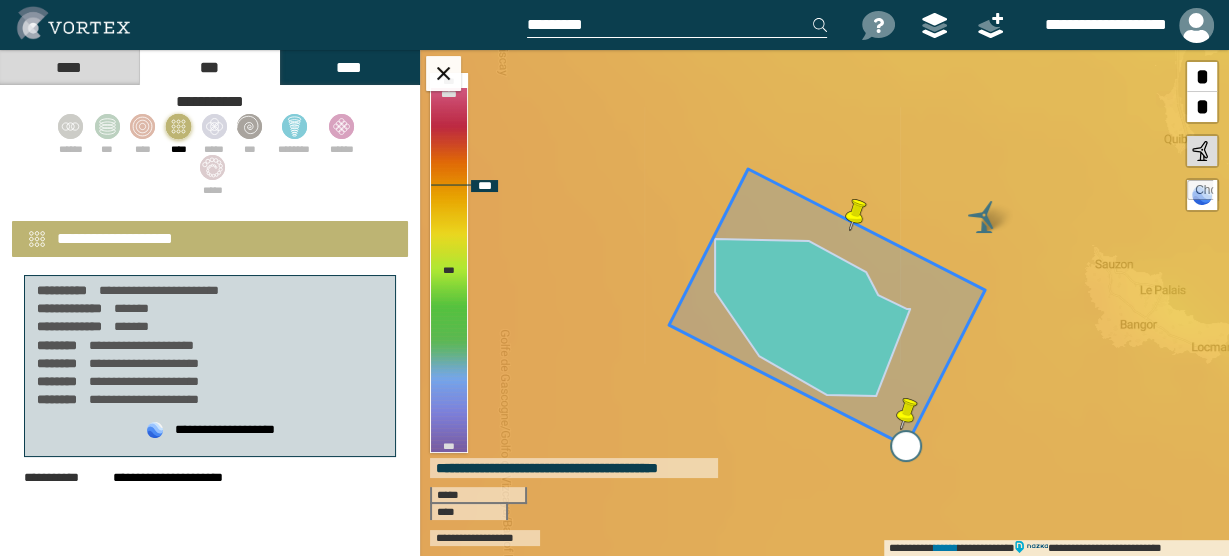 type on "**********" 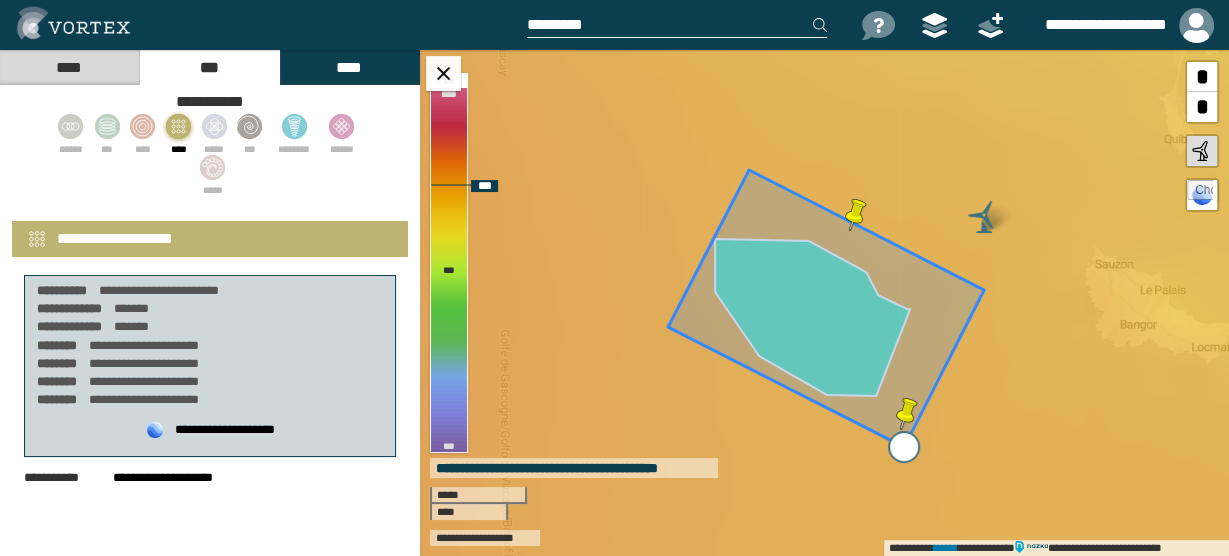 type on "**********" 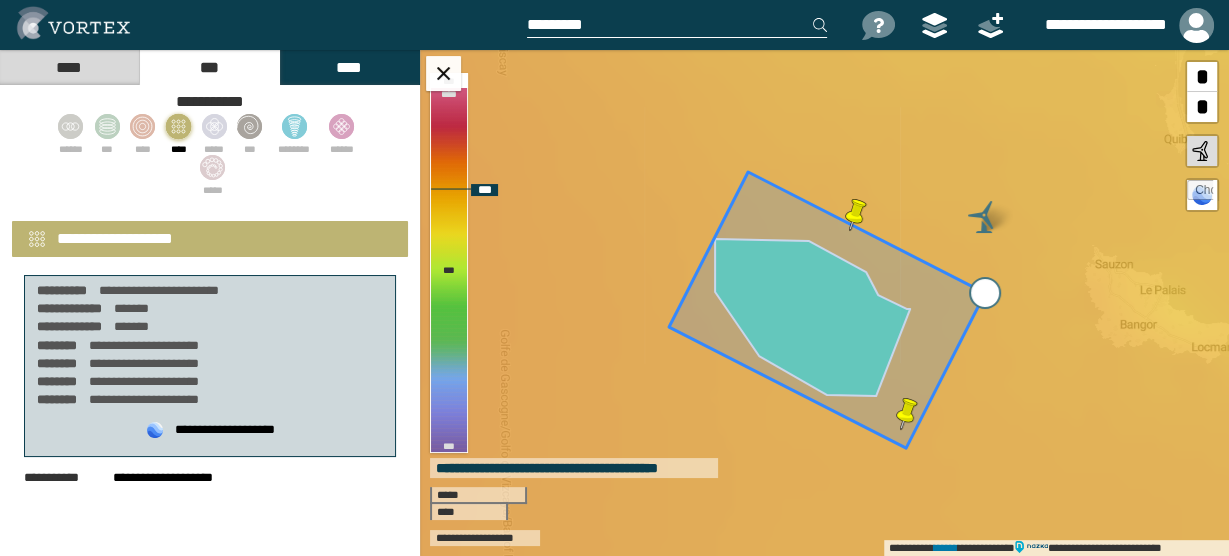 type on "**********" 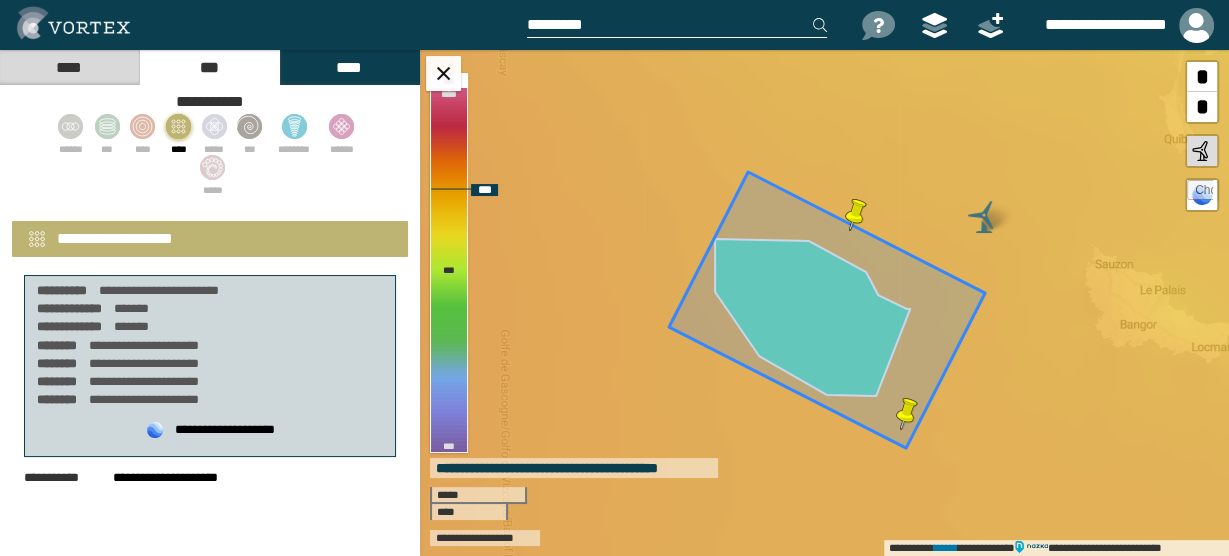 click on "**********" at bounding box center [824, 303] 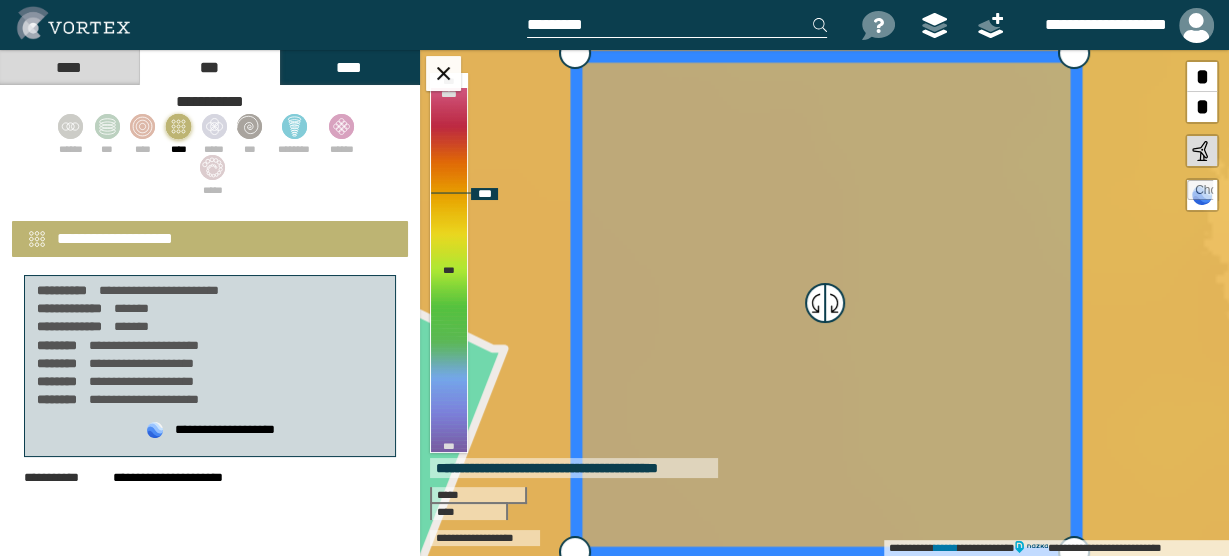 select on "**" 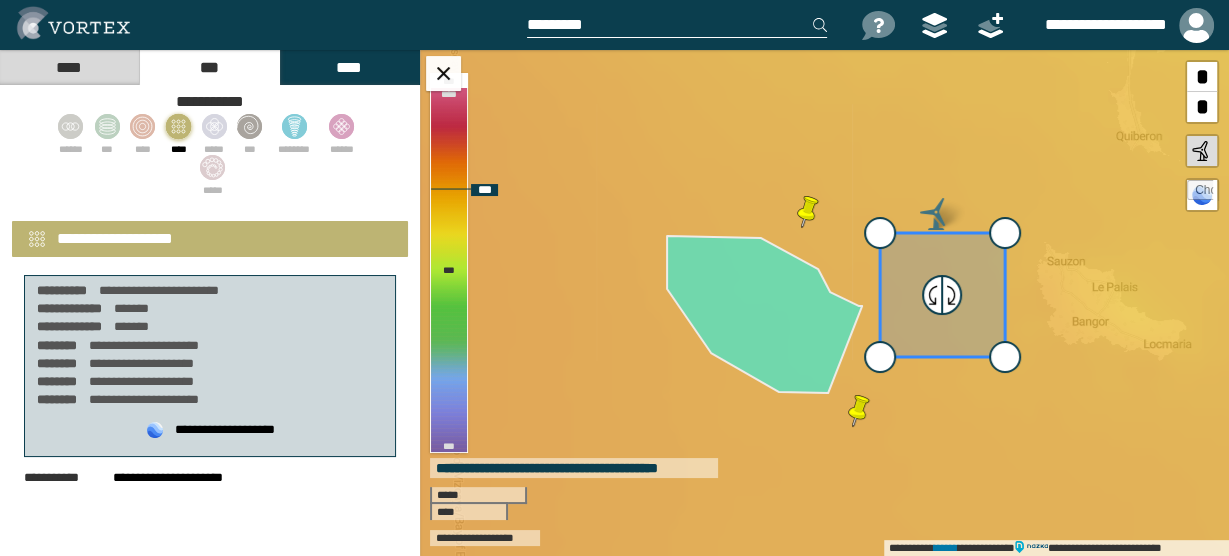 click at bounding box center (951, 295) 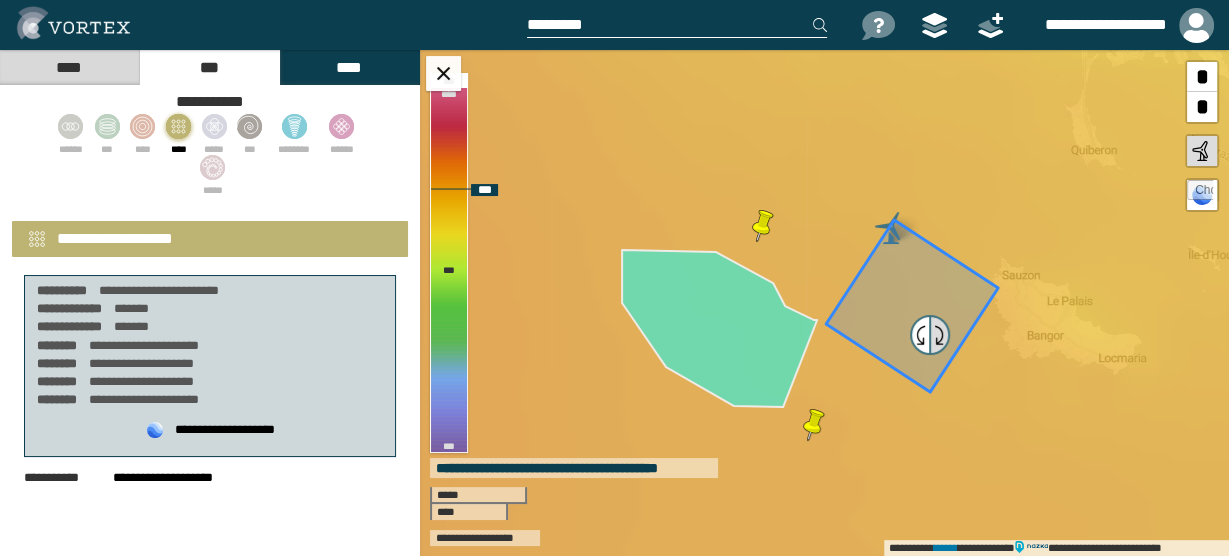 drag, startPoint x: 915, startPoint y: 305, endPoint x: 934, endPoint y: 334, distance: 34.669872 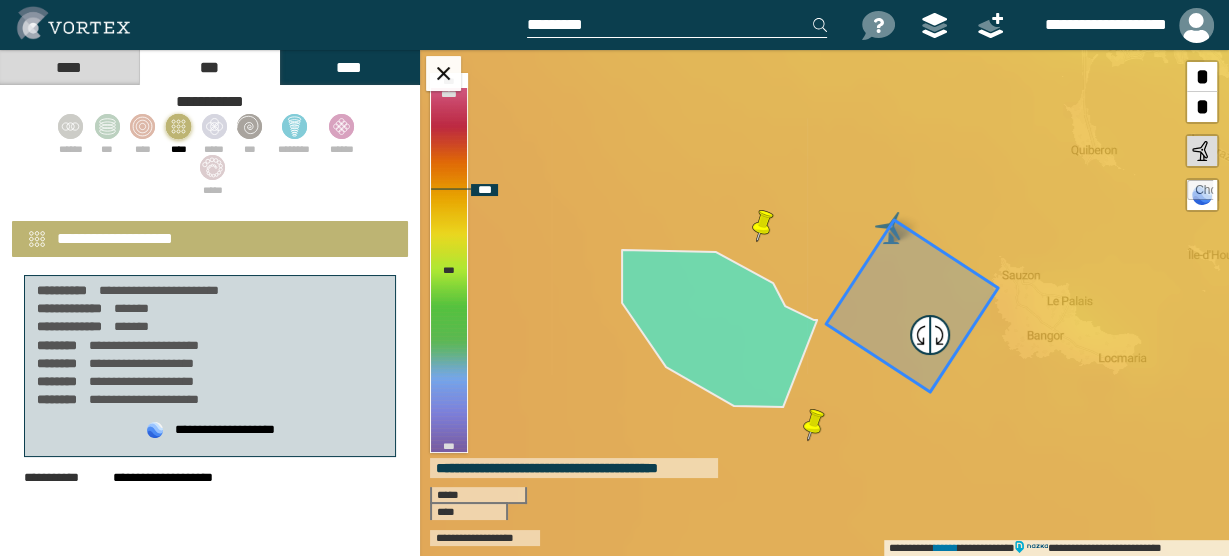 type on "**********" 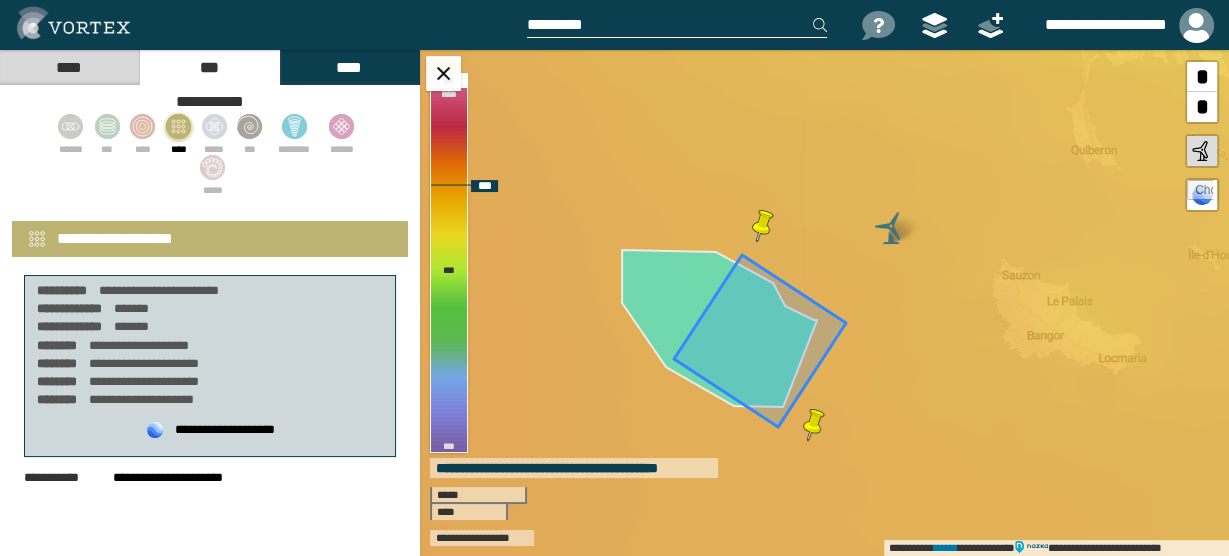 drag, startPoint x: 929, startPoint y: 259, endPoint x: 777, endPoint y: 294, distance: 155.97757 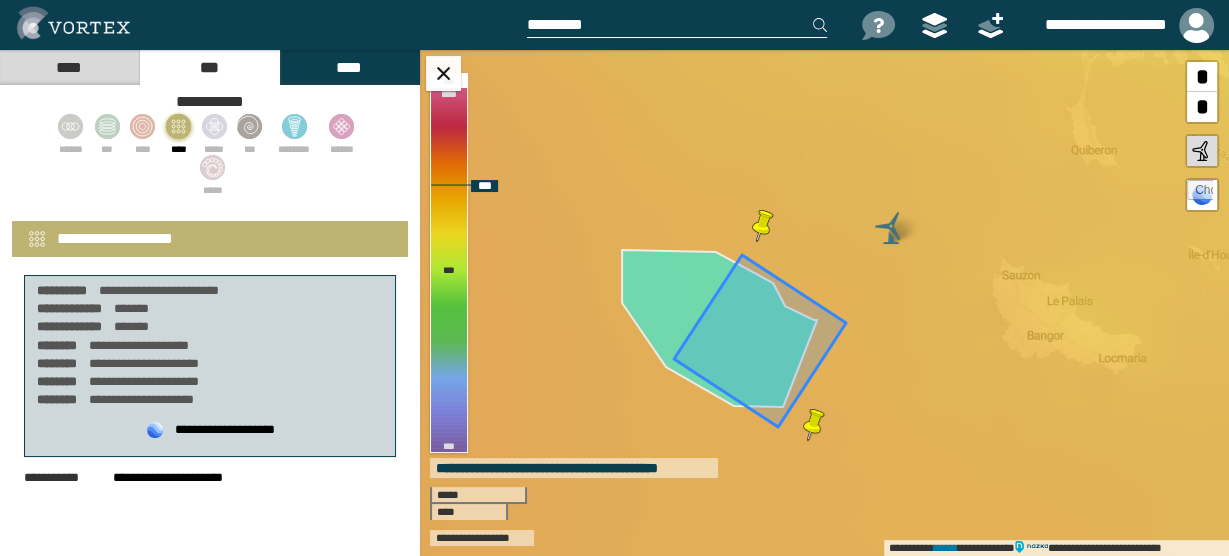 click 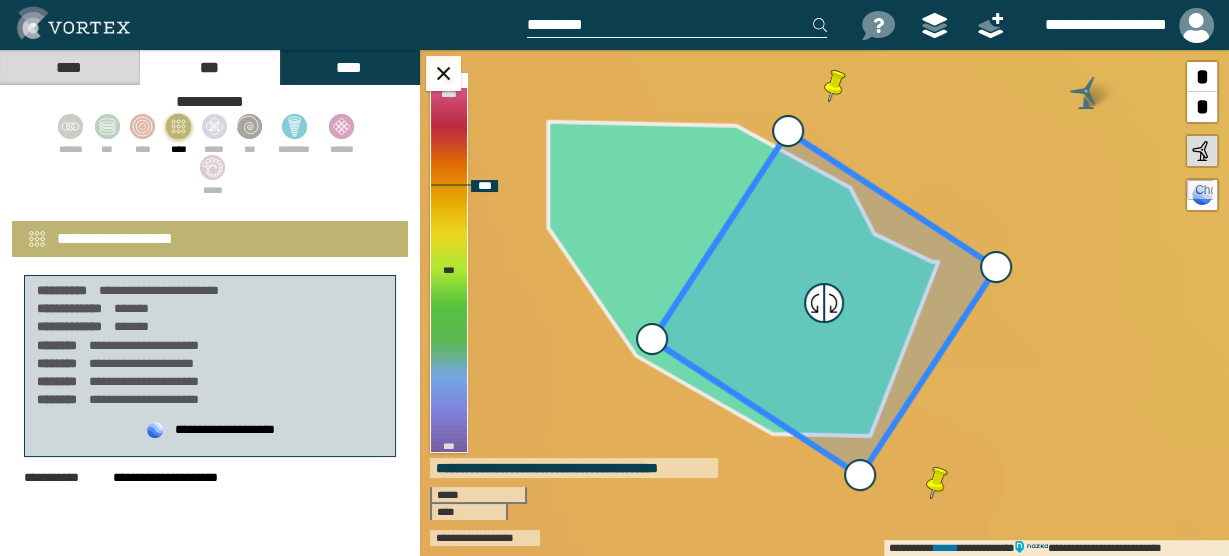 select on "**" 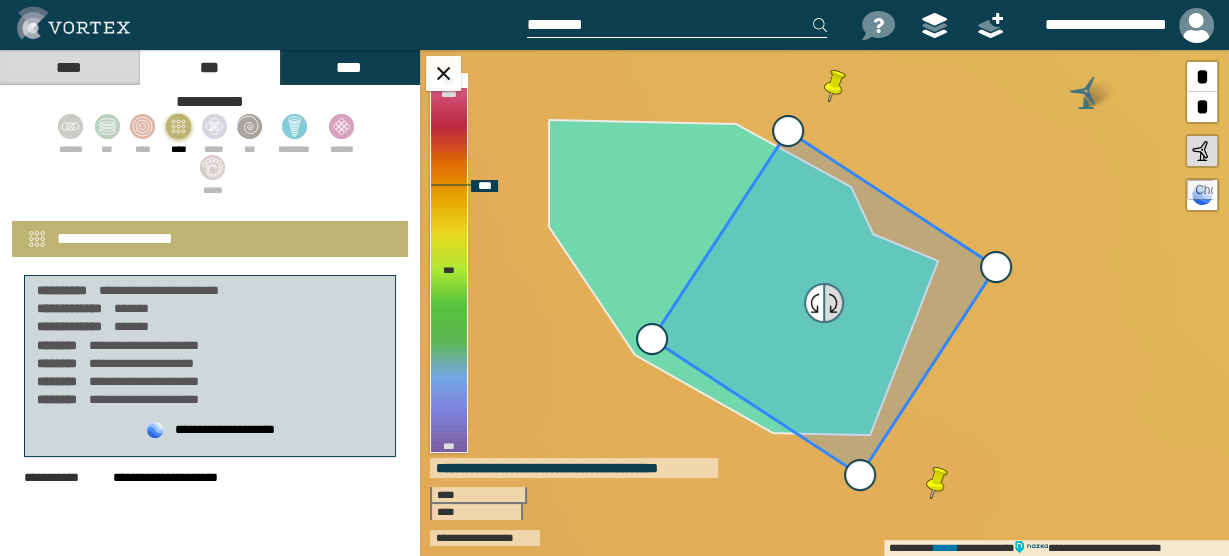 click at bounding box center [833, 303] 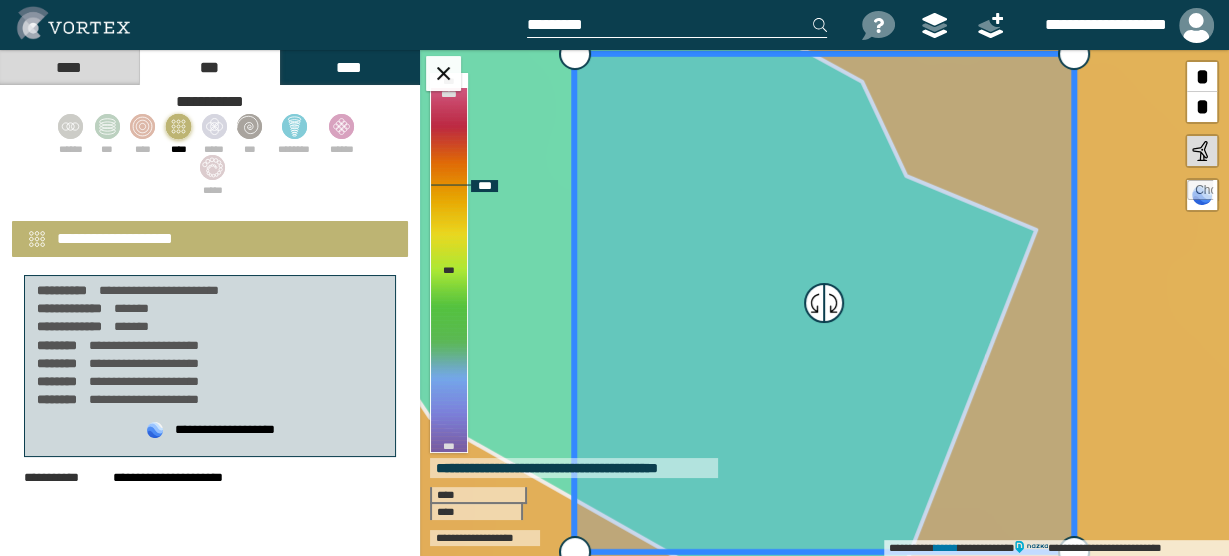 select on "**" 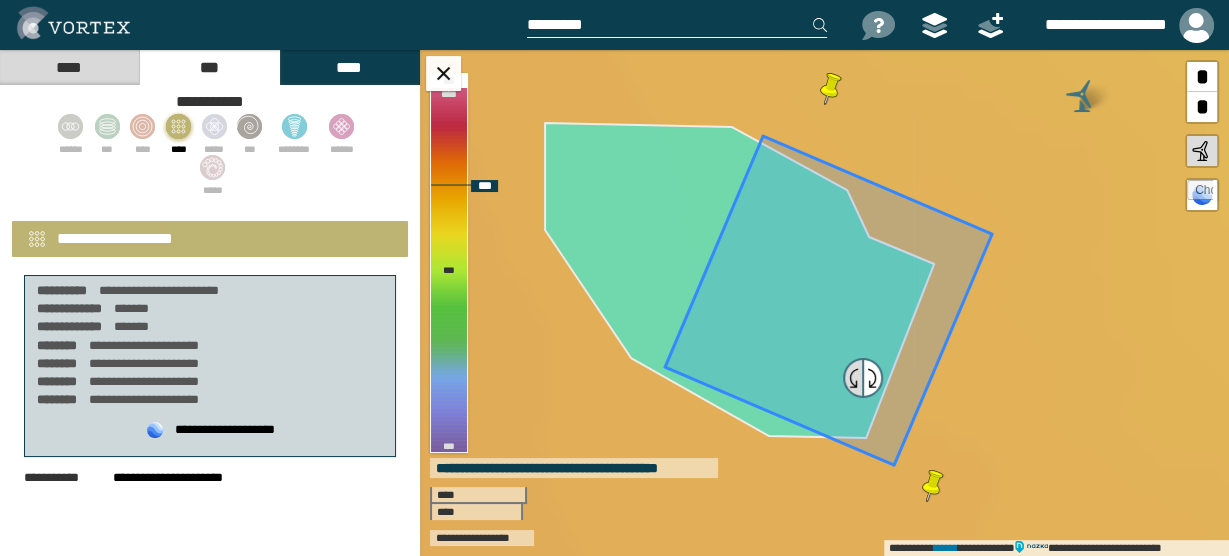 drag, startPoint x: 815, startPoint y: 301, endPoint x: 850, endPoint y: 378, distance: 84.58132 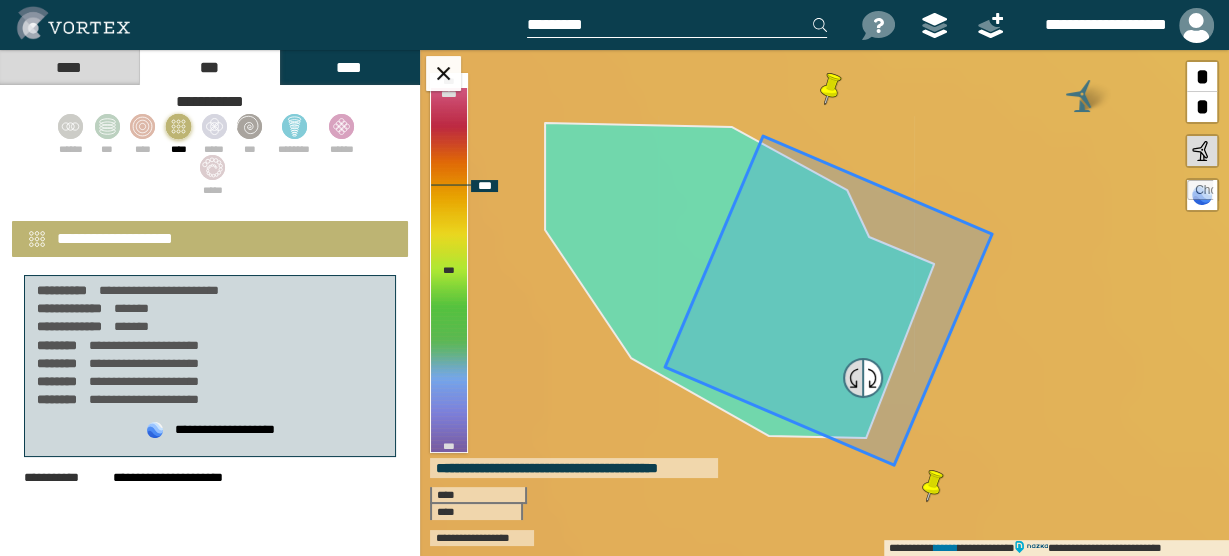 type on "*******" 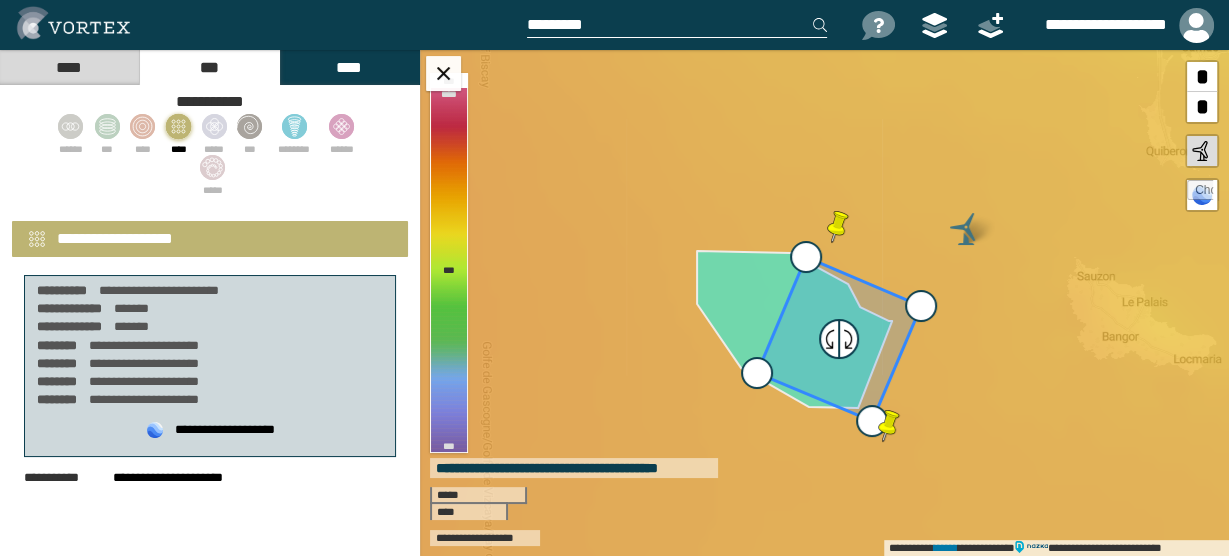click 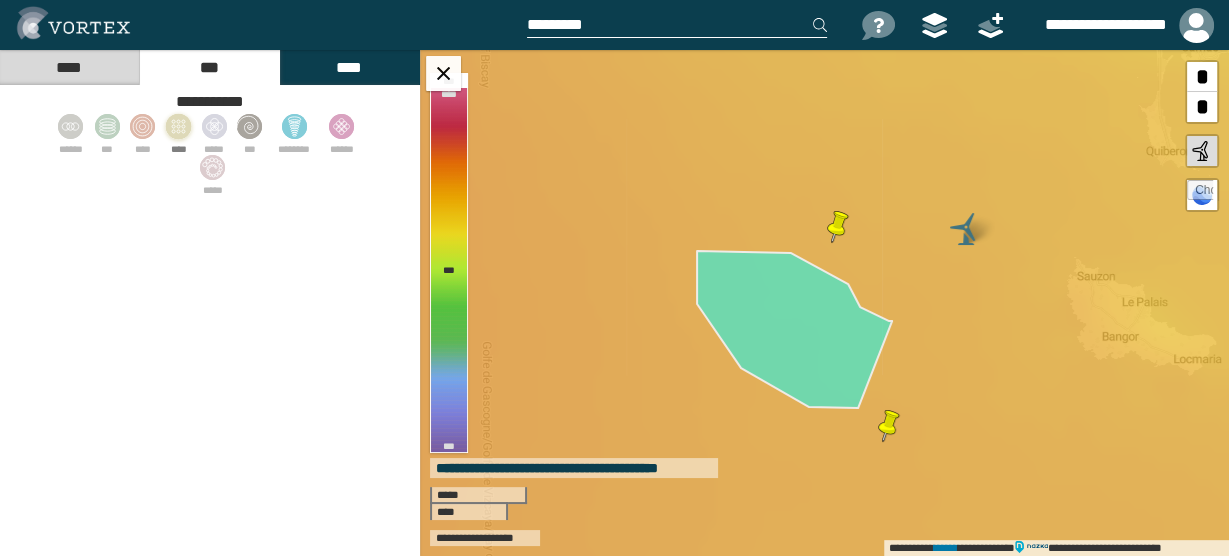 click 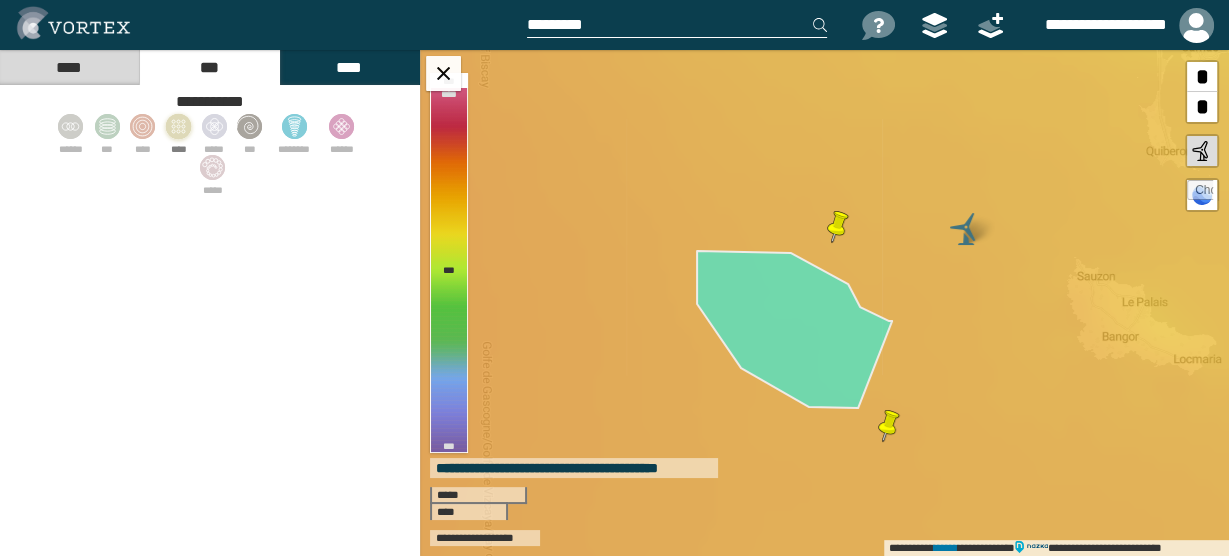 select on "**" 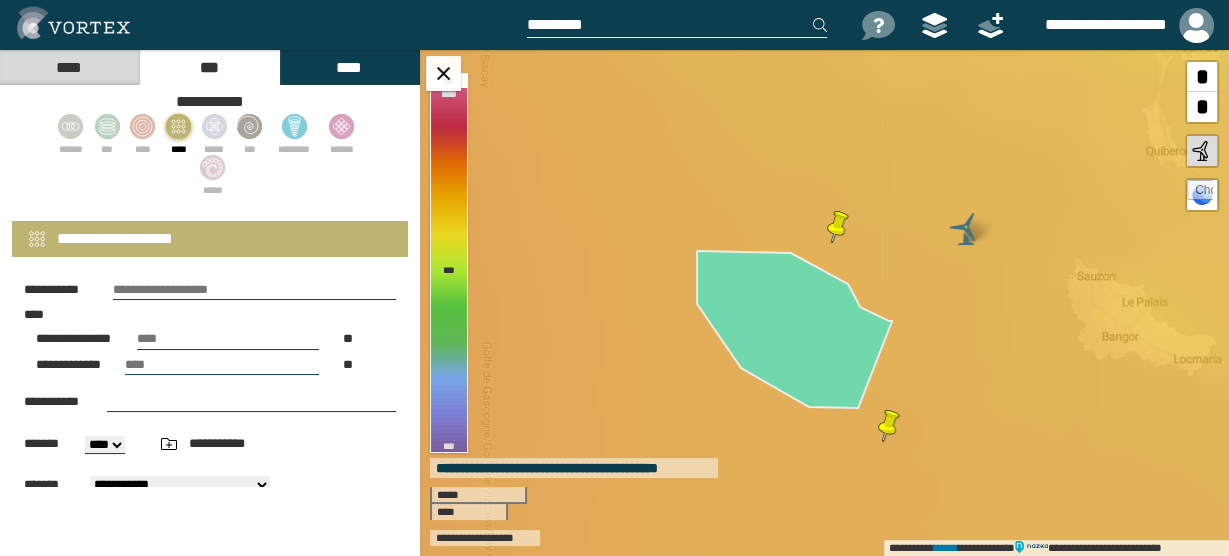 click at bounding box center (254, 290) 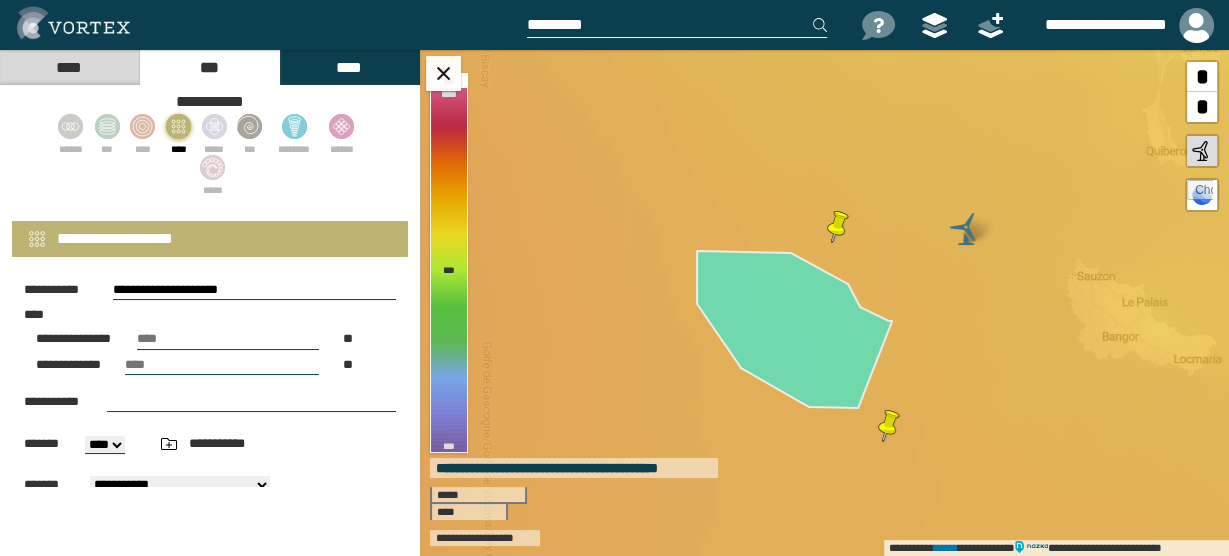 type on "**********" 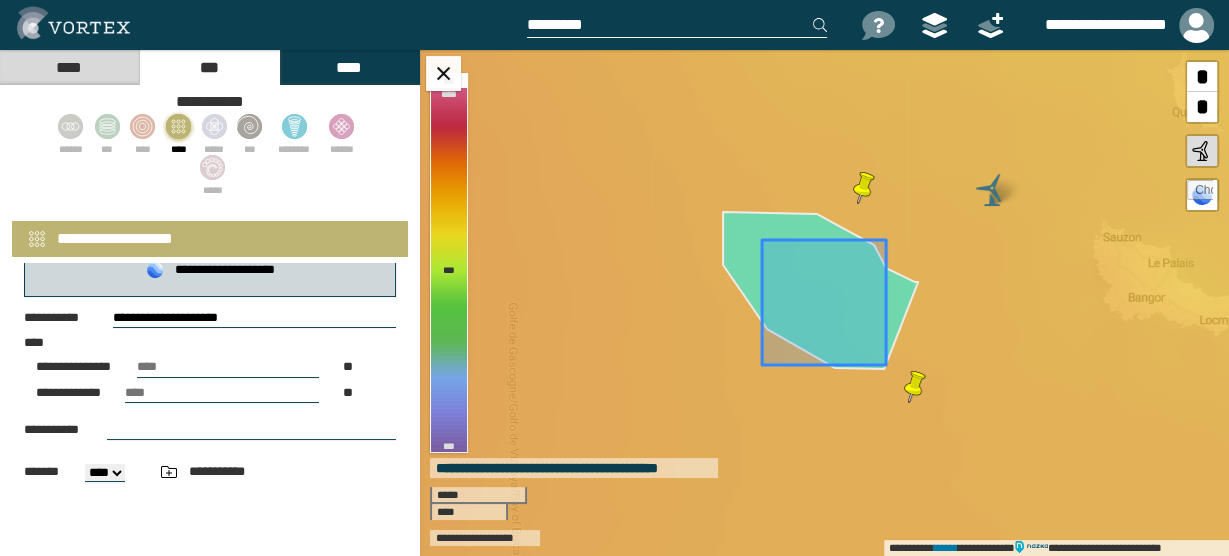 scroll, scrollTop: 80, scrollLeft: 0, axis: vertical 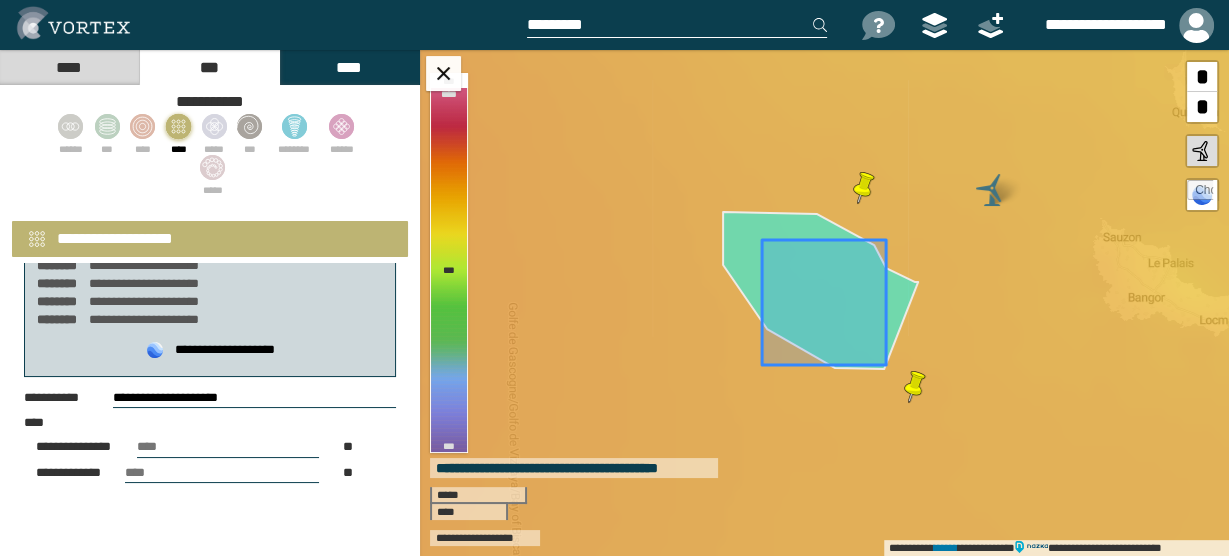 drag, startPoint x: 165, startPoint y: 468, endPoint x: 101, endPoint y: 465, distance: 64.070274 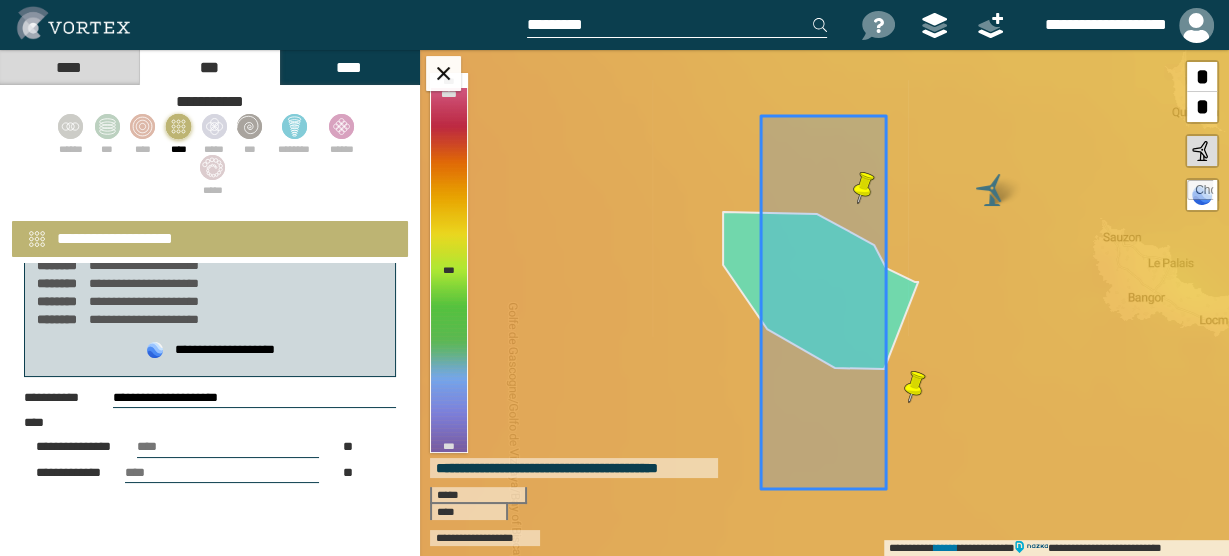 drag, startPoint x: 193, startPoint y: 438, endPoint x: 71, endPoint y: 433, distance: 122.10242 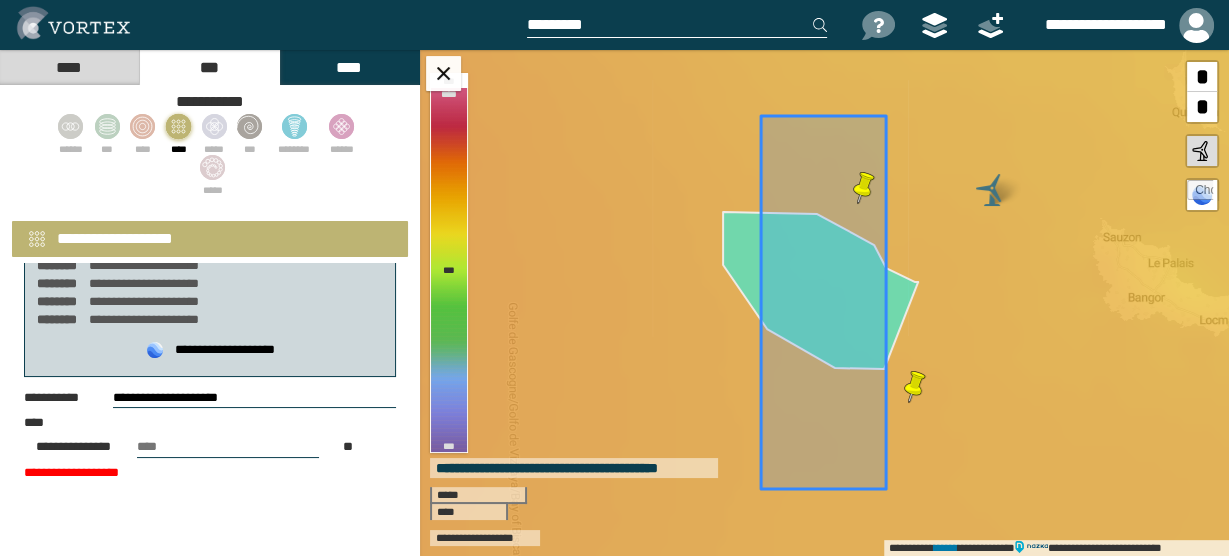 click on "[FIRST] [LAST] [NUMBER] [STREET] [CITY] [STATE]" at bounding box center [210, 460] 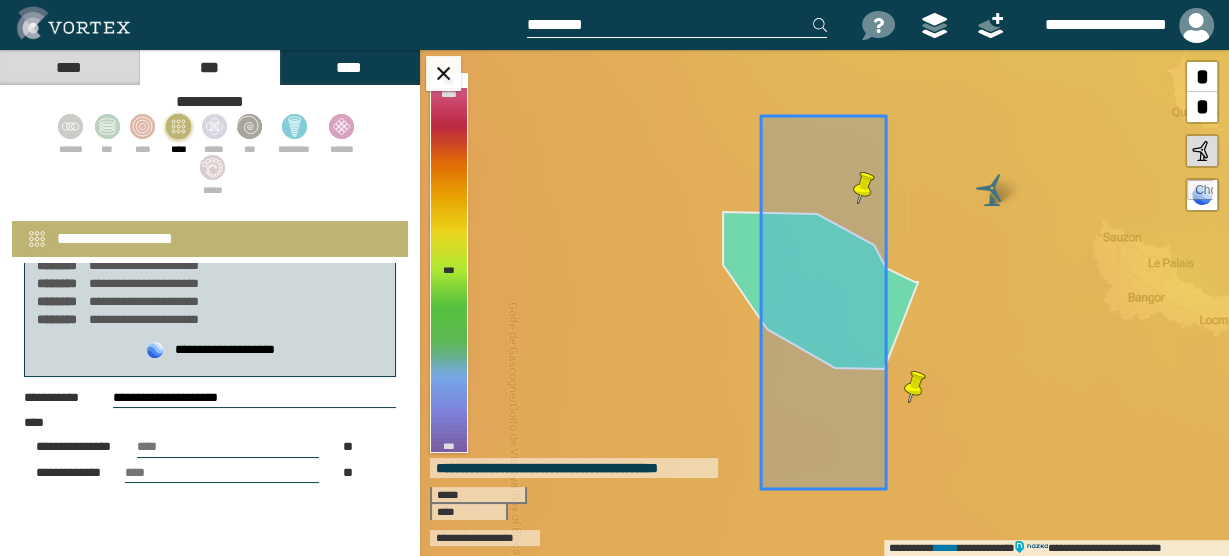 click on "****" at bounding box center (228, 447) 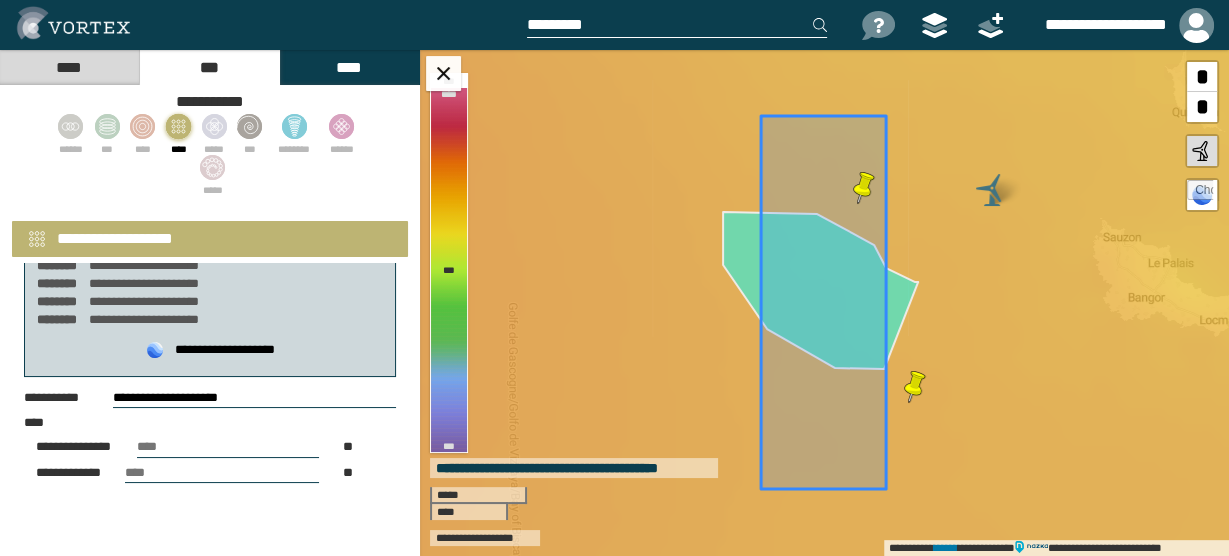 type on "****" 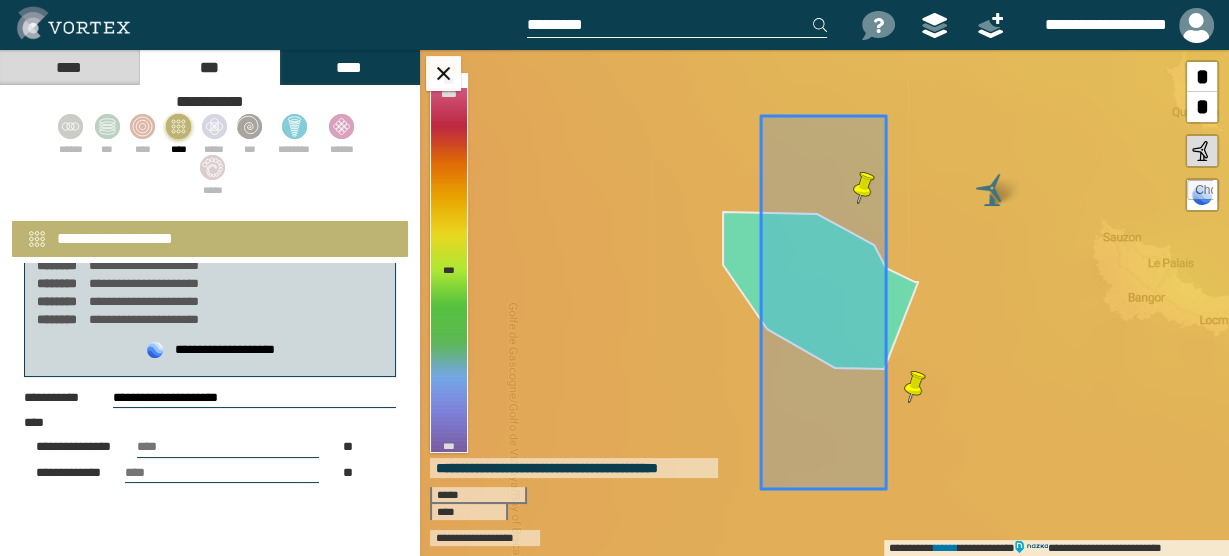 click on "****" at bounding box center (222, 473) 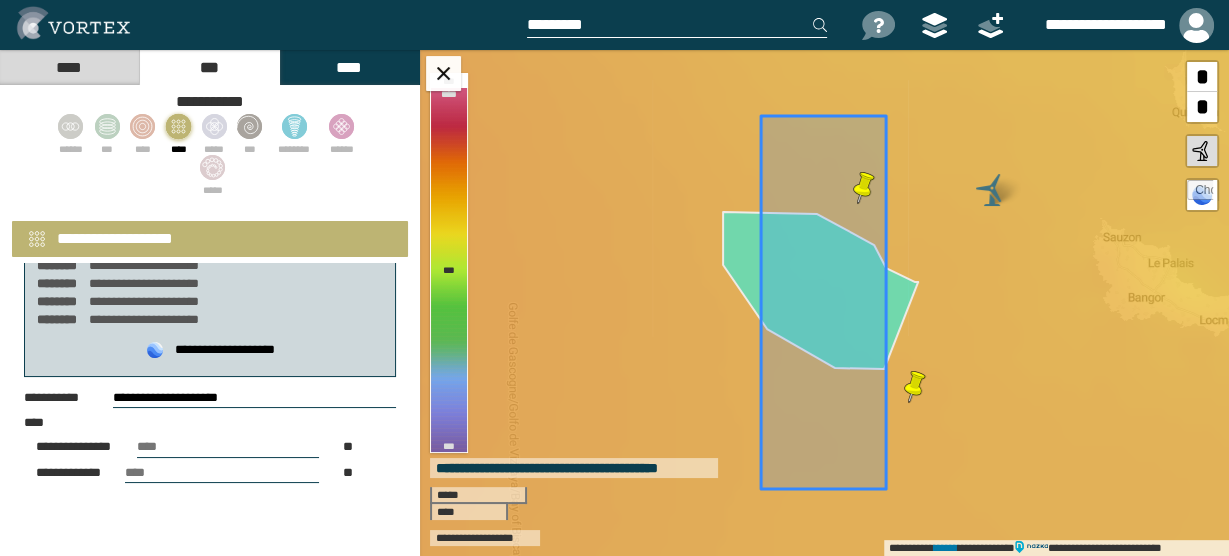 click on "**********" at bounding box center [222, 473] 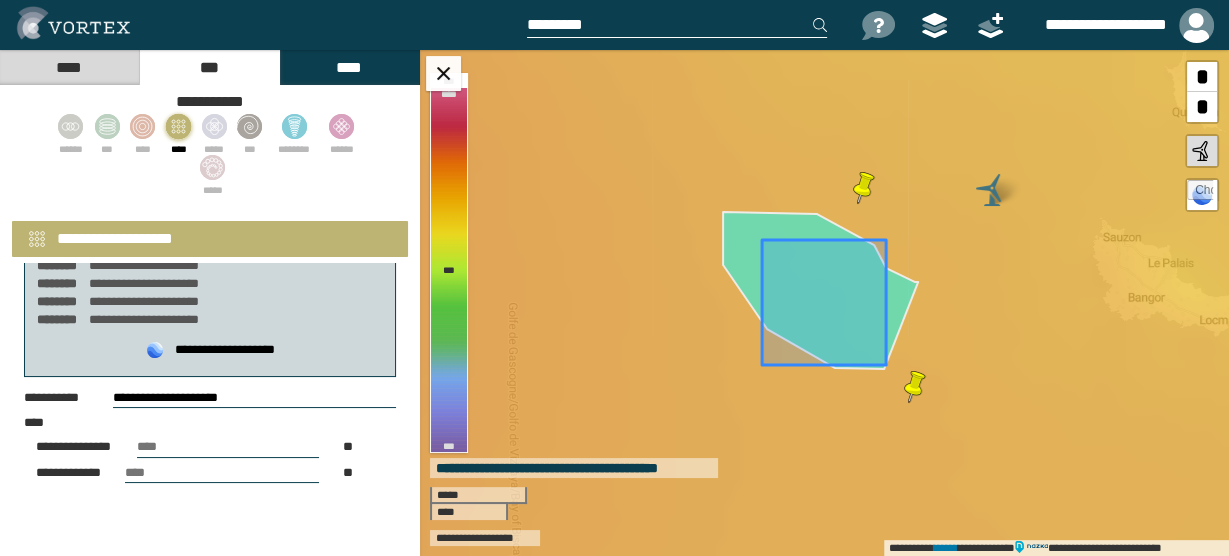 drag, startPoint x: 173, startPoint y: 446, endPoint x: 120, endPoint y: 434, distance: 54.34151 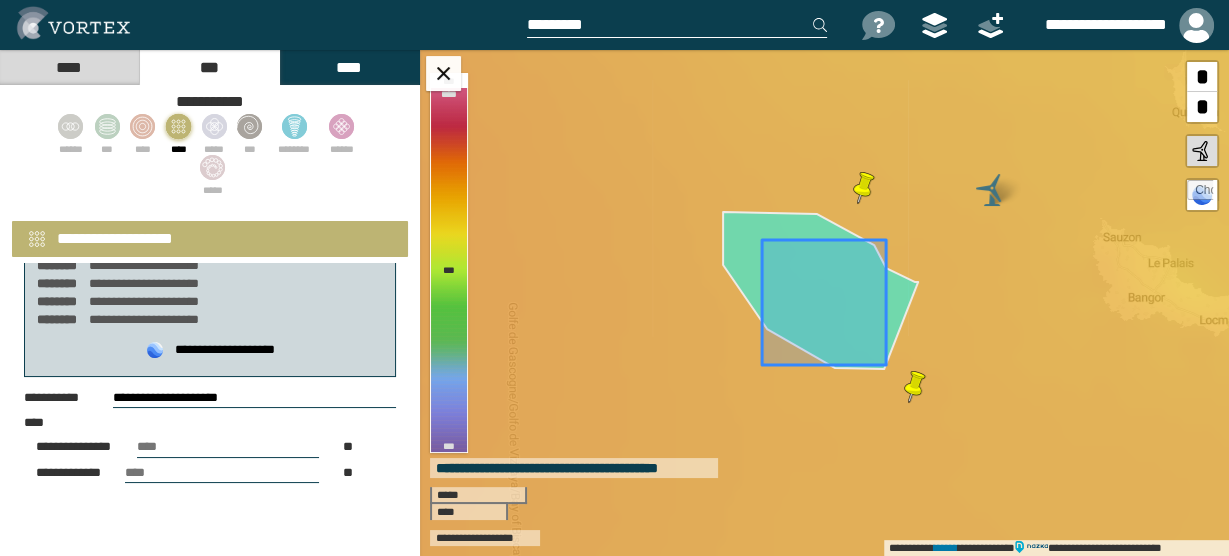 type on "****" 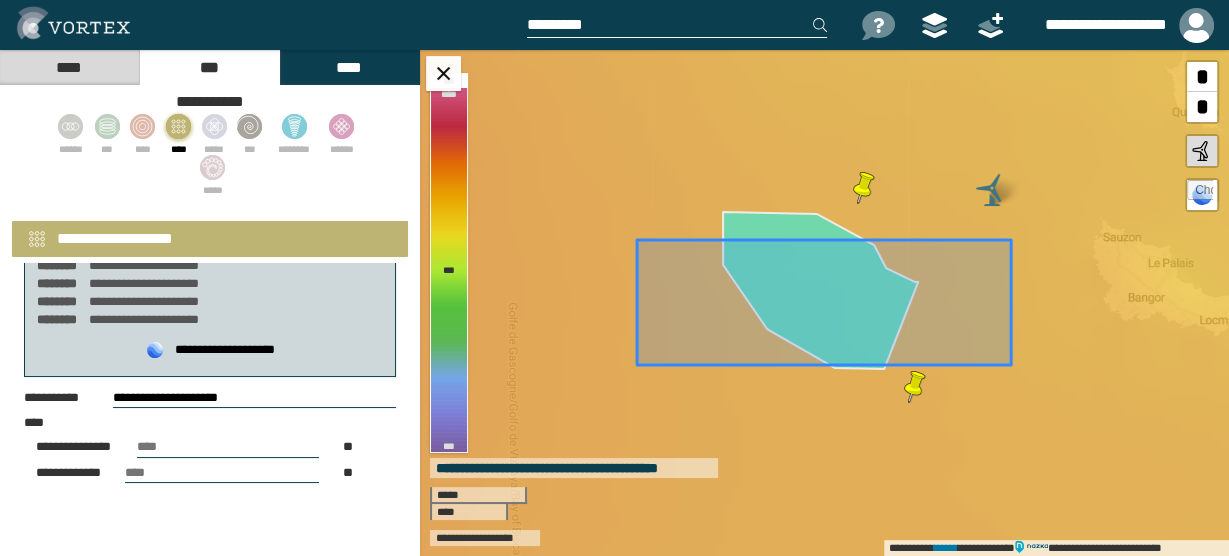 click on "****" at bounding box center (222, 473) 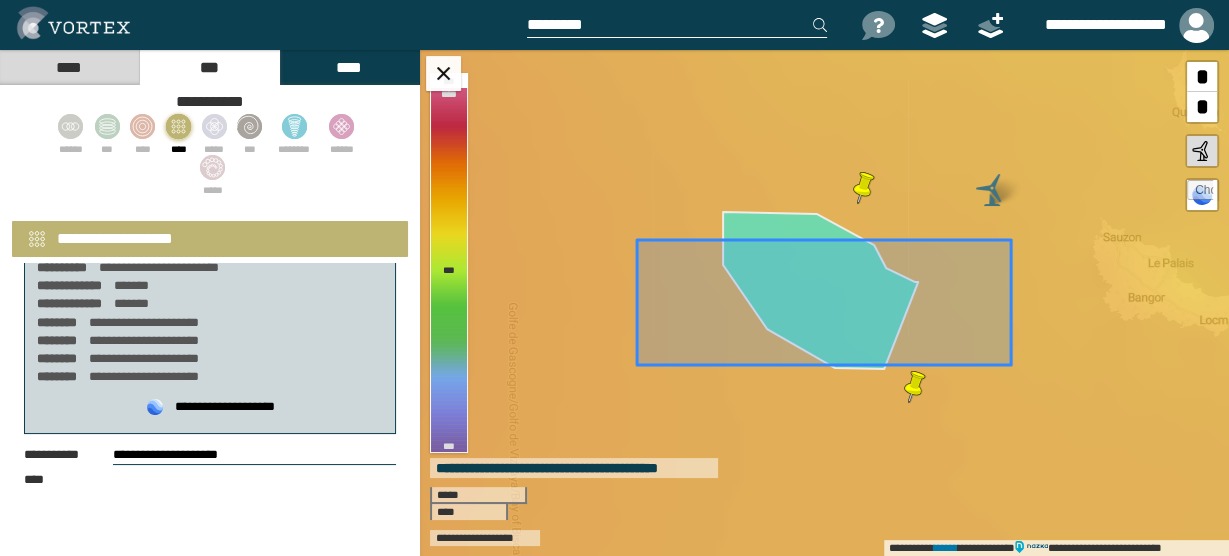 scroll, scrollTop: 0, scrollLeft: 0, axis: both 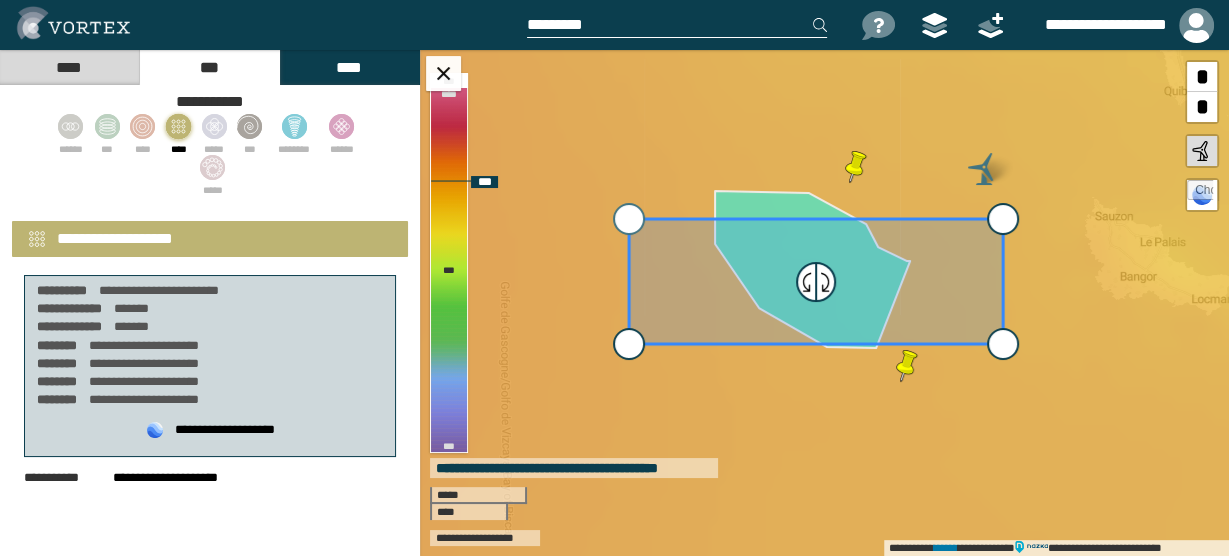 drag, startPoint x: 642, startPoint y: 239, endPoint x: 636, endPoint y: 223, distance: 17.088007 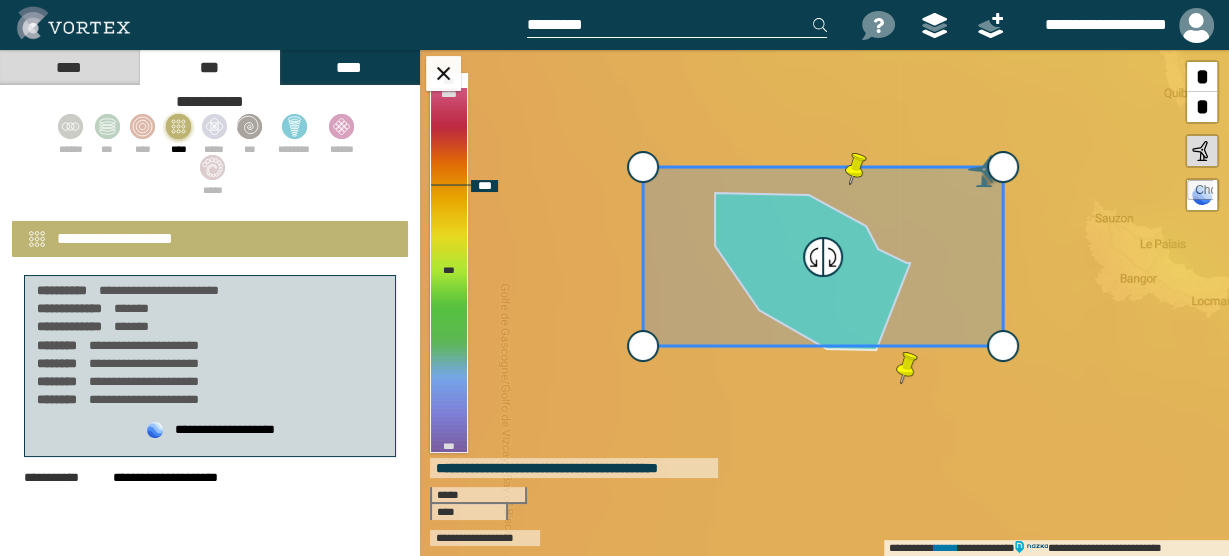 drag, startPoint x: 1002, startPoint y: 344, endPoint x: 925, endPoint y: 396, distance: 92.91394 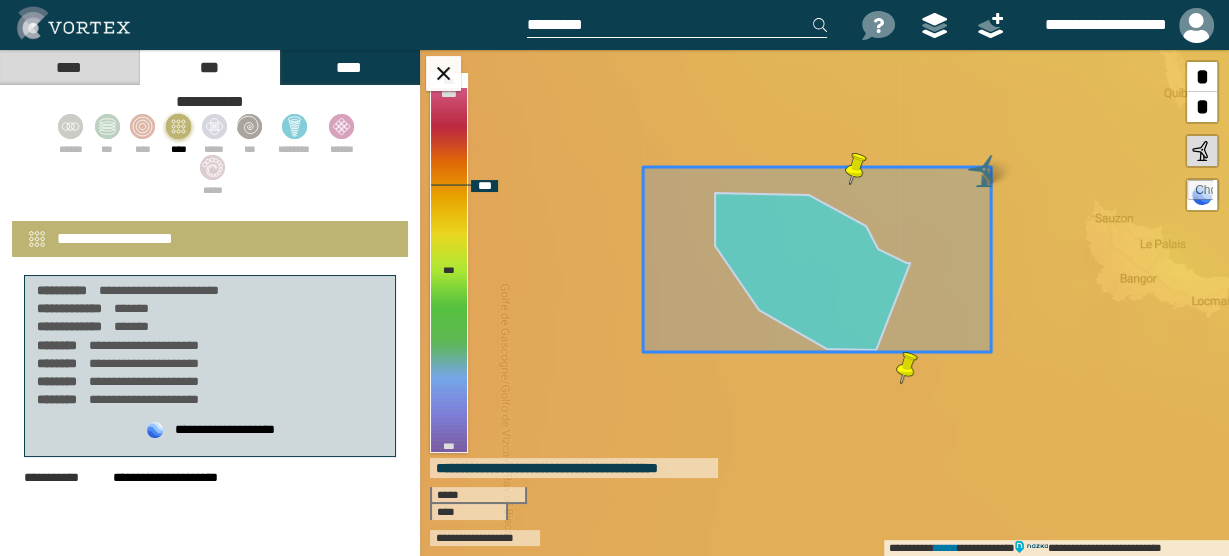 drag, startPoint x: 1012, startPoint y: 344, endPoint x: 943, endPoint y: 394, distance: 85.2115 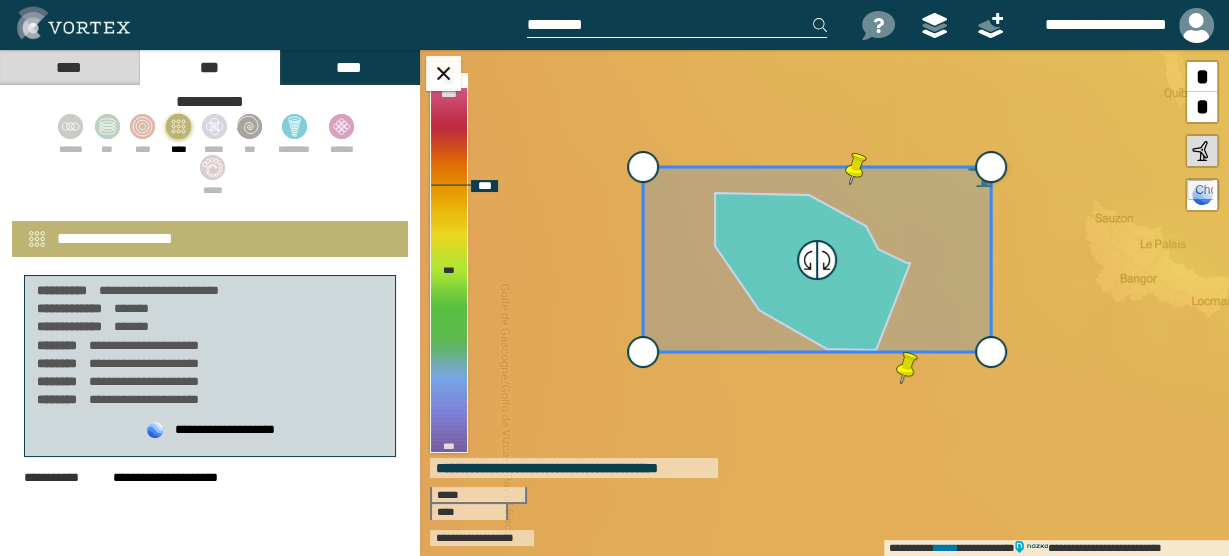 drag, startPoint x: 987, startPoint y: 347, endPoint x: 935, endPoint y: 384, distance: 63.82006 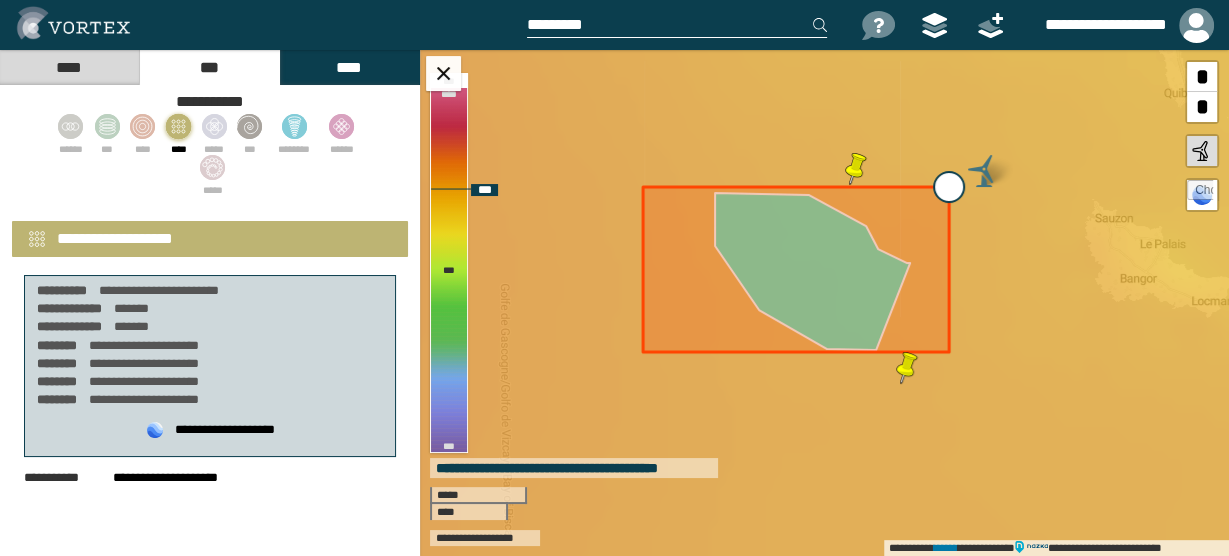 drag, startPoint x: 986, startPoint y: 162, endPoint x: 990, endPoint y: 296, distance: 134.0597 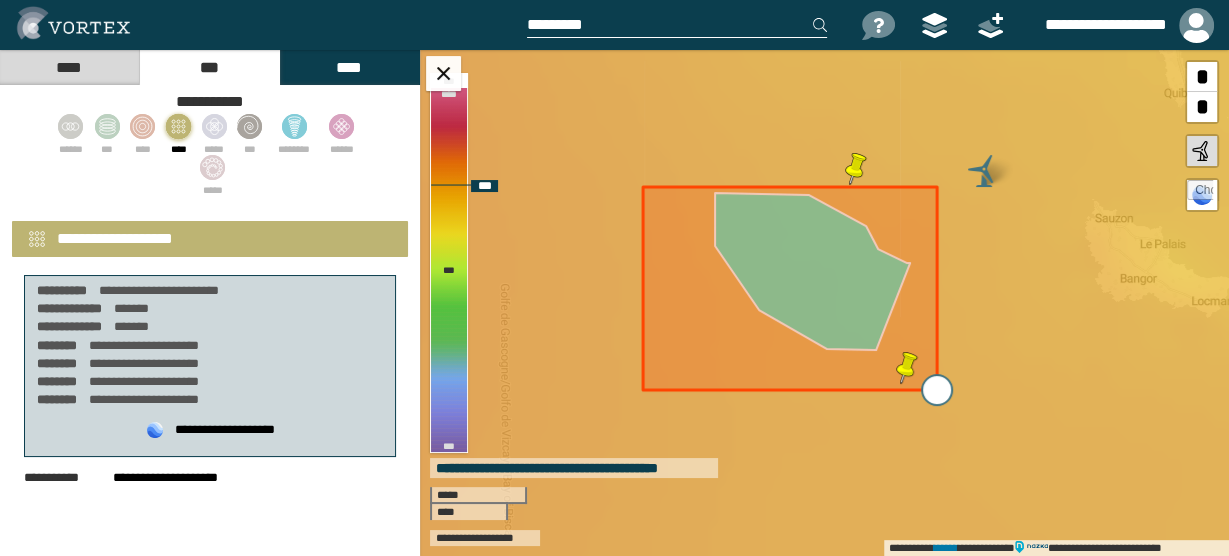 drag, startPoint x: 945, startPoint y: 356, endPoint x: 933, endPoint y: 394, distance: 39.849716 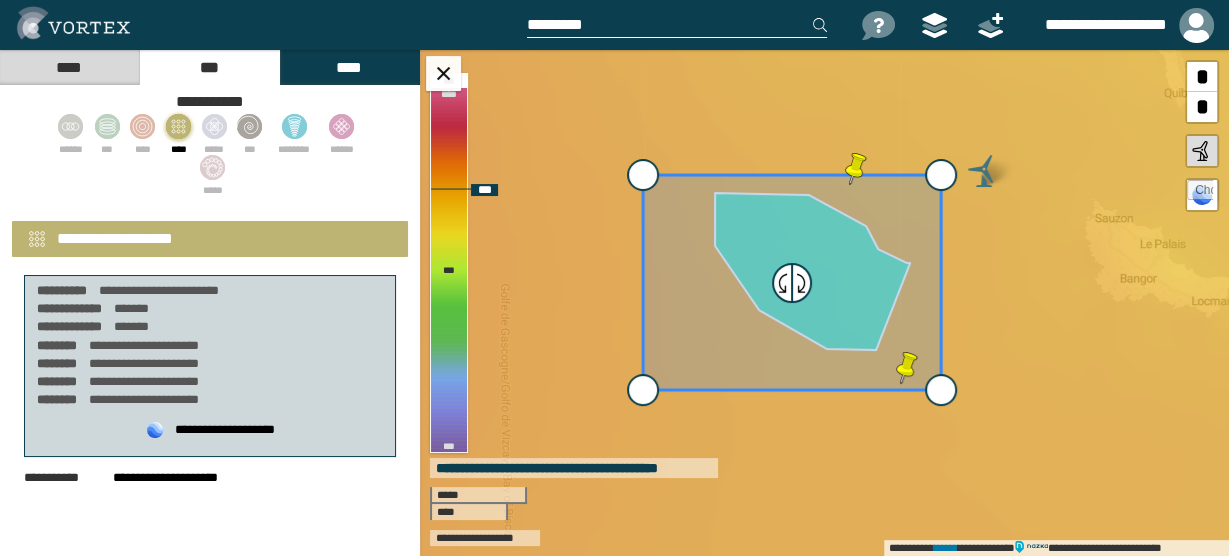 drag, startPoint x: 933, startPoint y: 189, endPoint x: 938, endPoint y: 175, distance: 14.866069 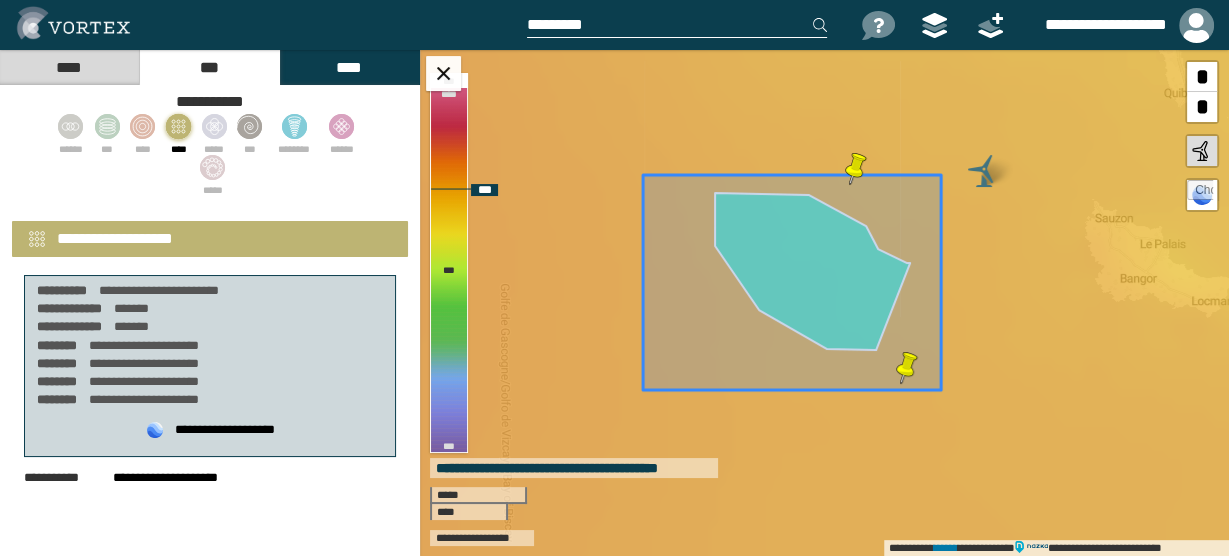 drag, startPoint x: 938, startPoint y: 174, endPoint x: 949, endPoint y: 168, distance: 12.529964 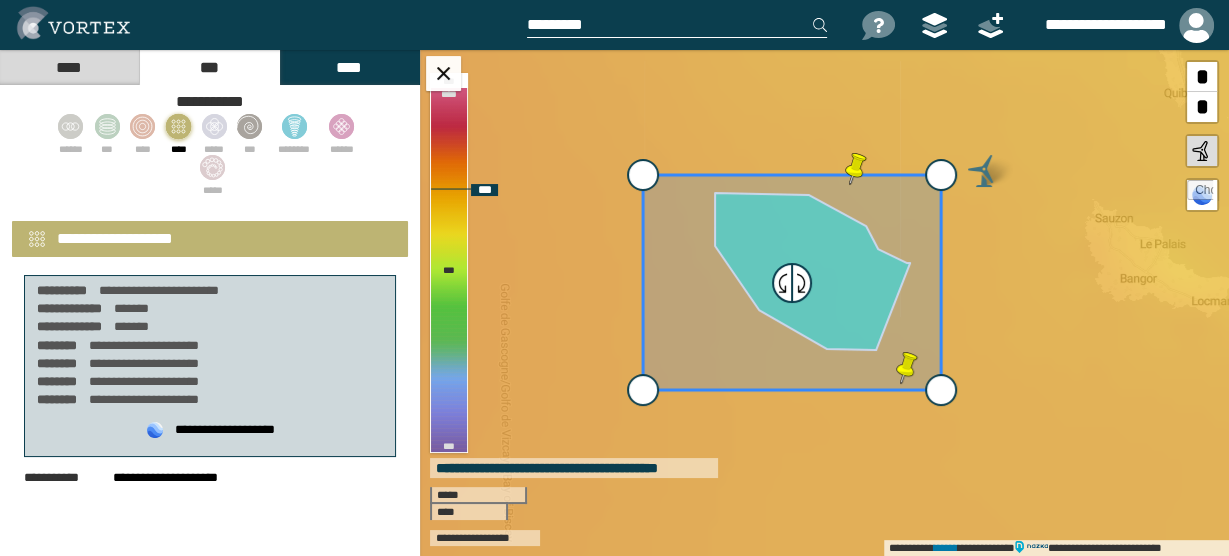 drag, startPoint x: 940, startPoint y: 175, endPoint x: 943, endPoint y: 241, distance: 66.068146 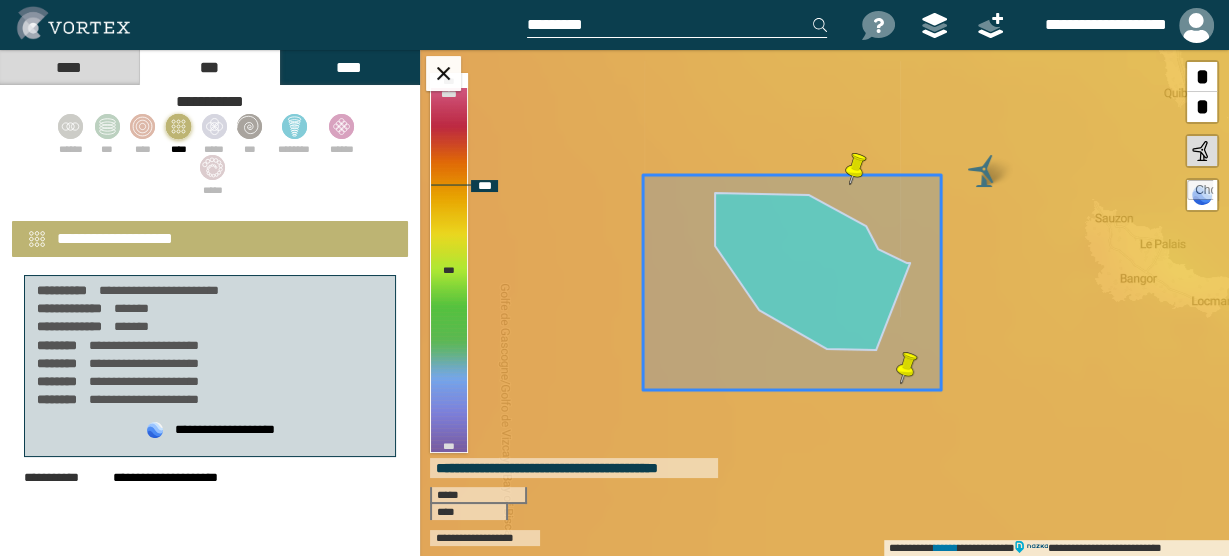 drag, startPoint x: 942, startPoint y: 388, endPoint x: 954, endPoint y: 399, distance: 16.27882 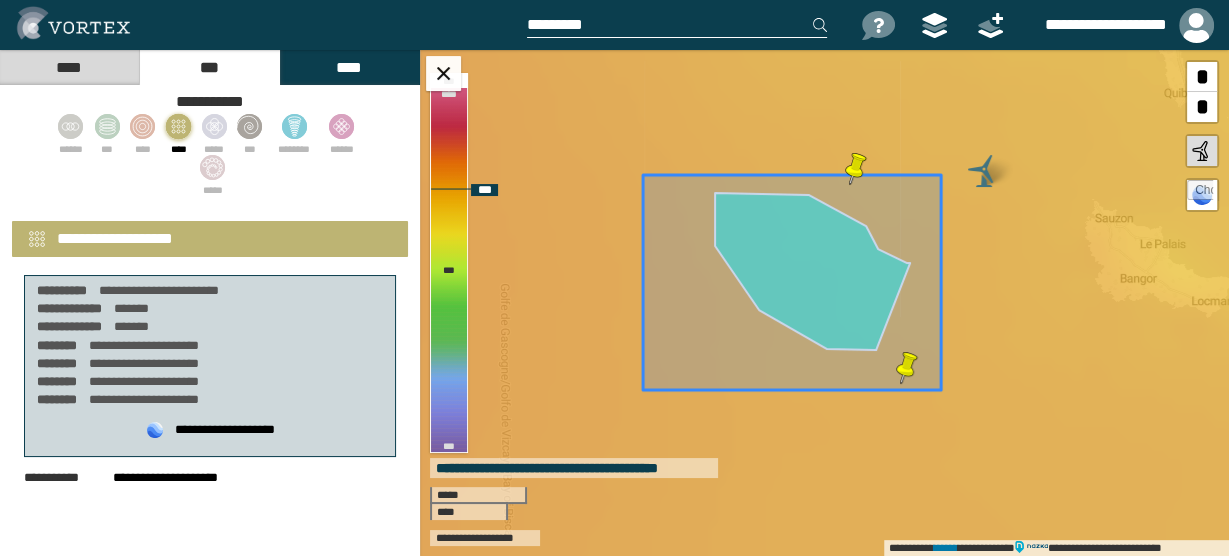drag, startPoint x: 942, startPoint y: 167, endPoint x: 960, endPoint y: 157, distance: 20.59126 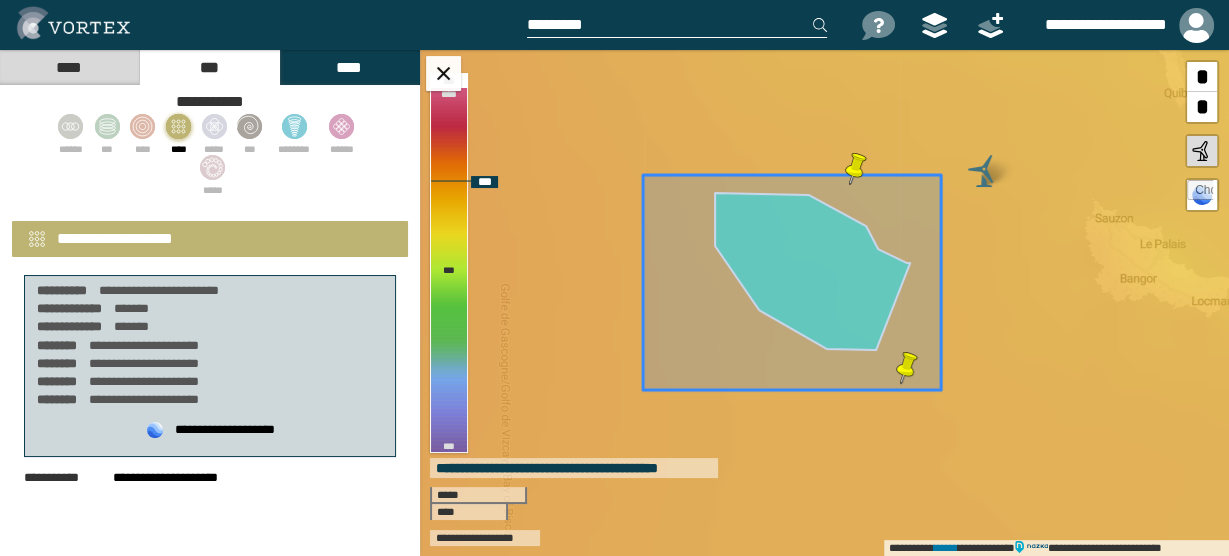 drag, startPoint x: 640, startPoint y: 382, endPoint x: 632, endPoint y: 394, distance: 14.422205 